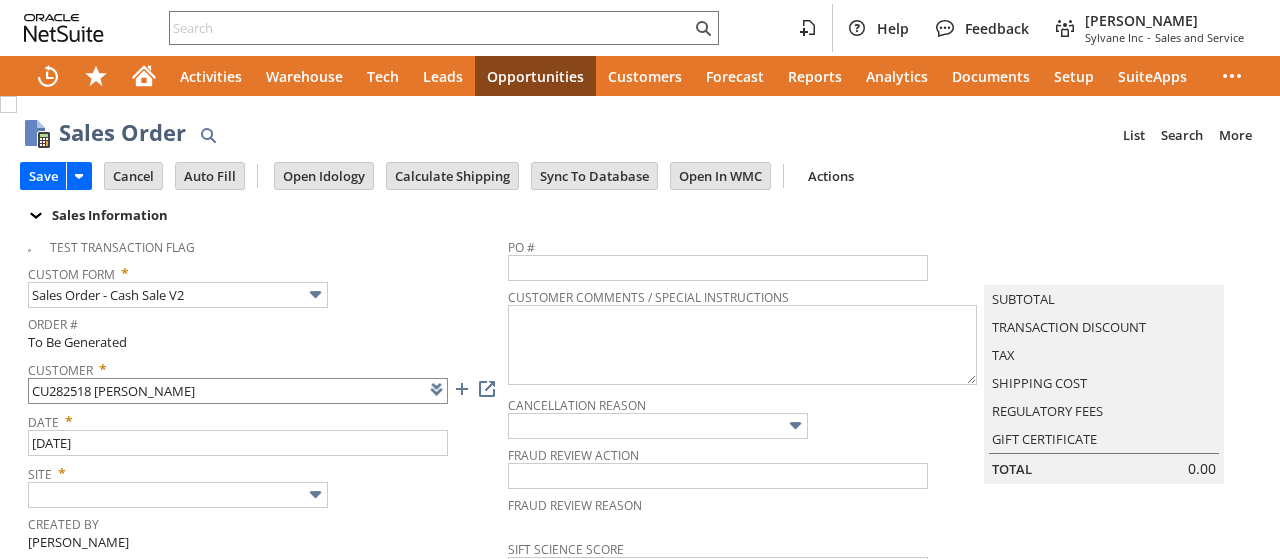 scroll, scrollTop: 0, scrollLeft: 0, axis: both 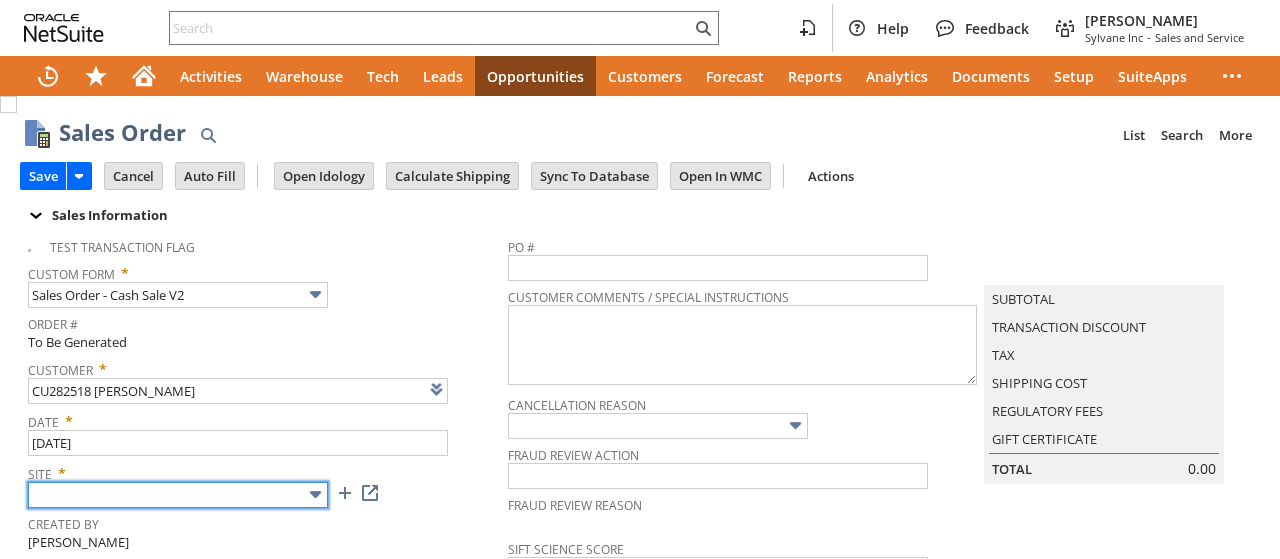 click at bounding box center [178, 495] 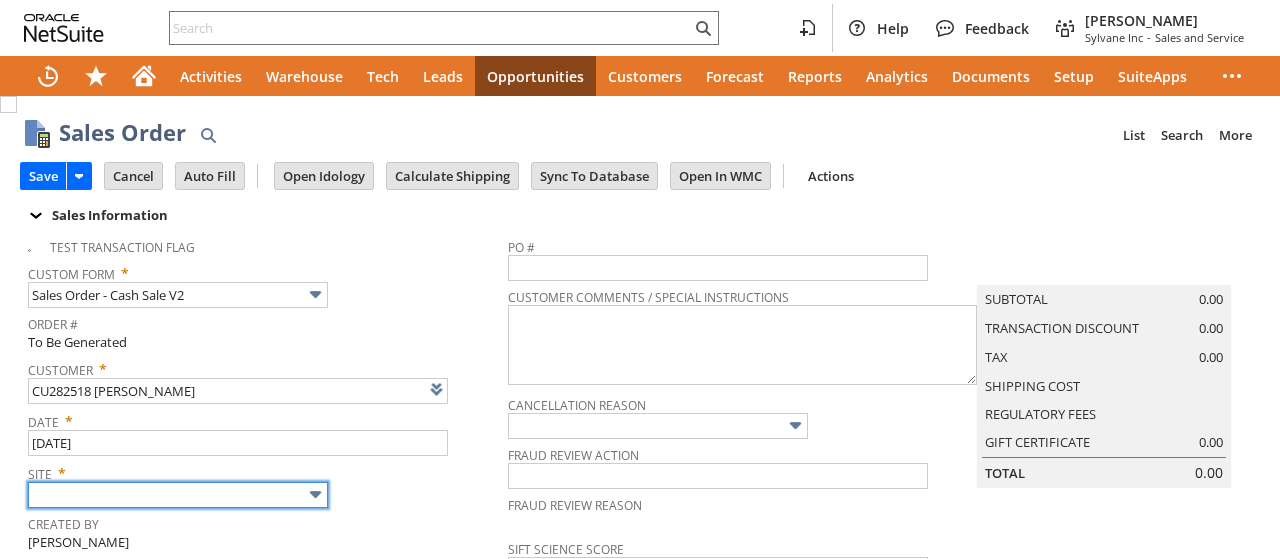 type on "Sylvane - [DOMAIN_NAME]" 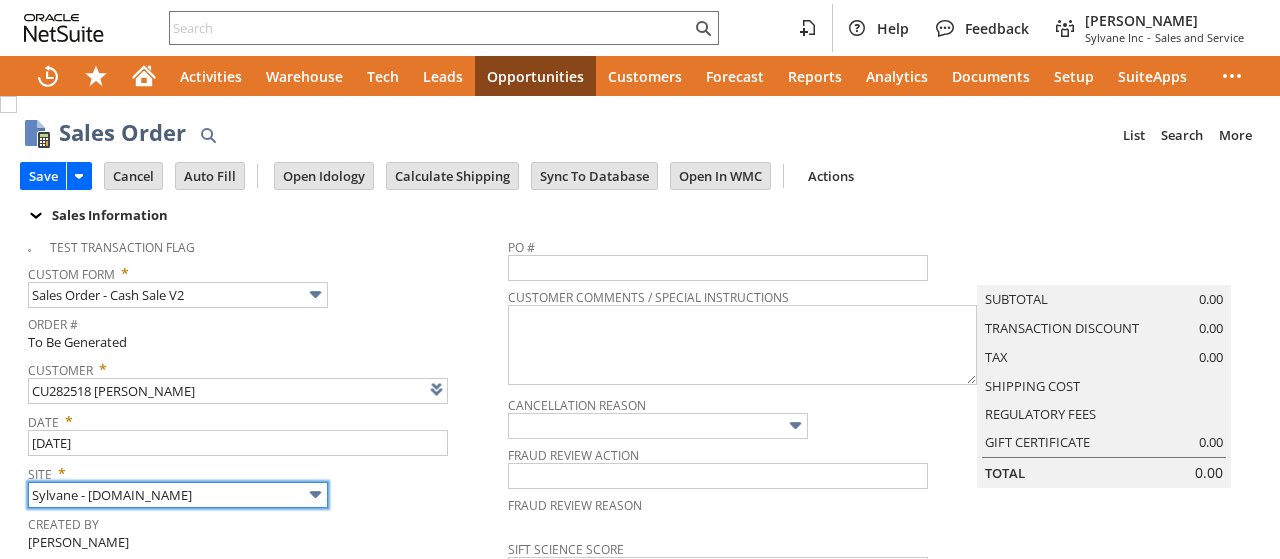 type on "Intelligent Recommendations ⁰" 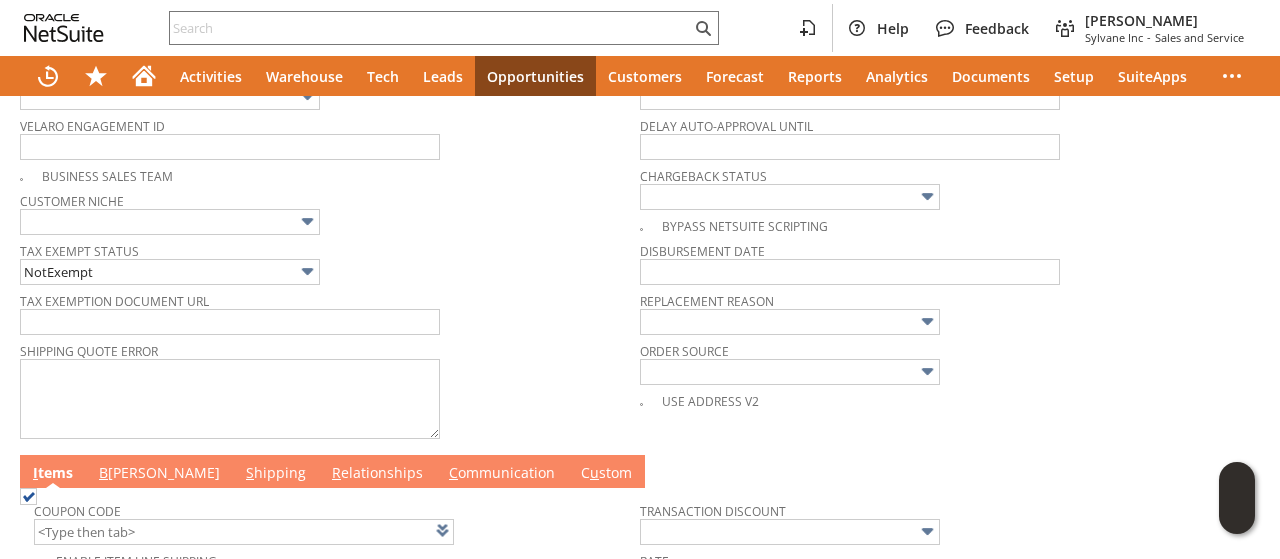 scroll, scrollTop: 1038, scrollLeft: 0, axis: vertical 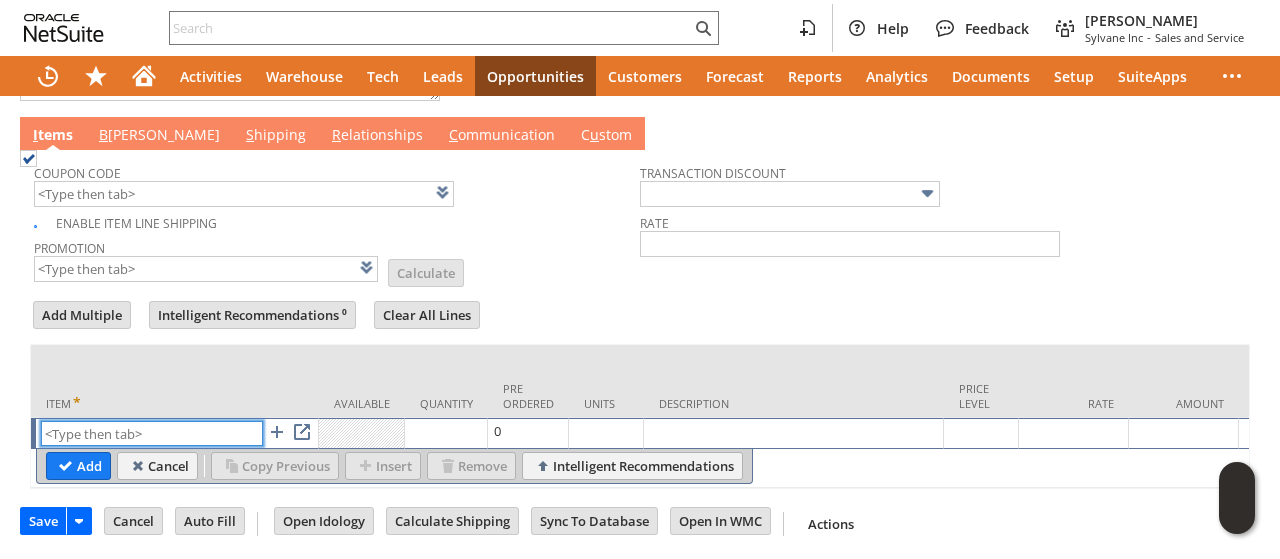 paste on "sa17033" 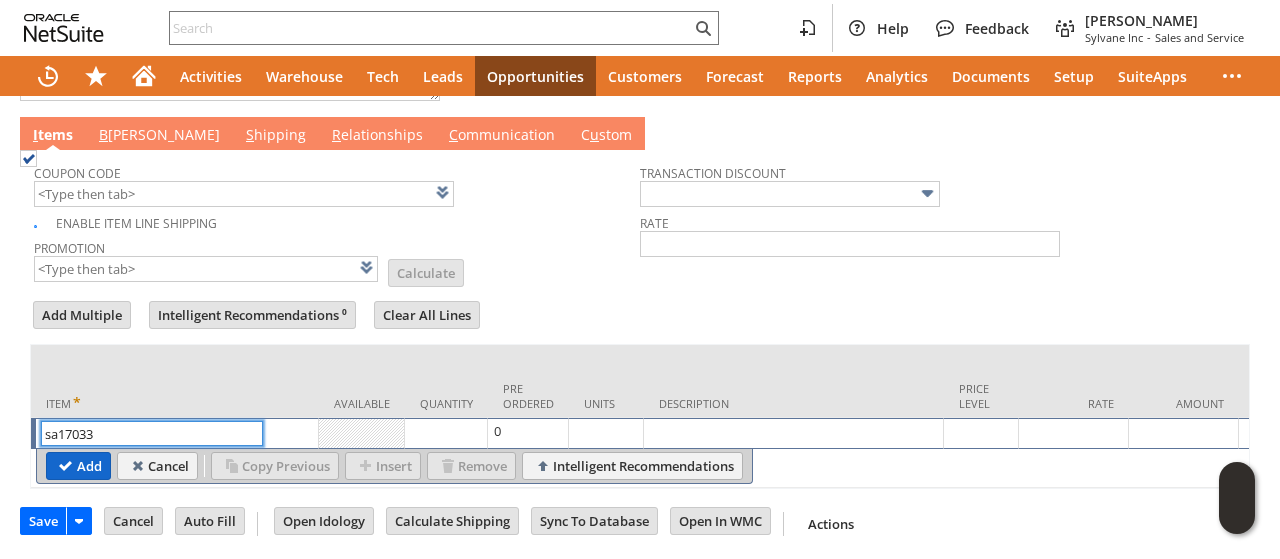 type on "sa17033" 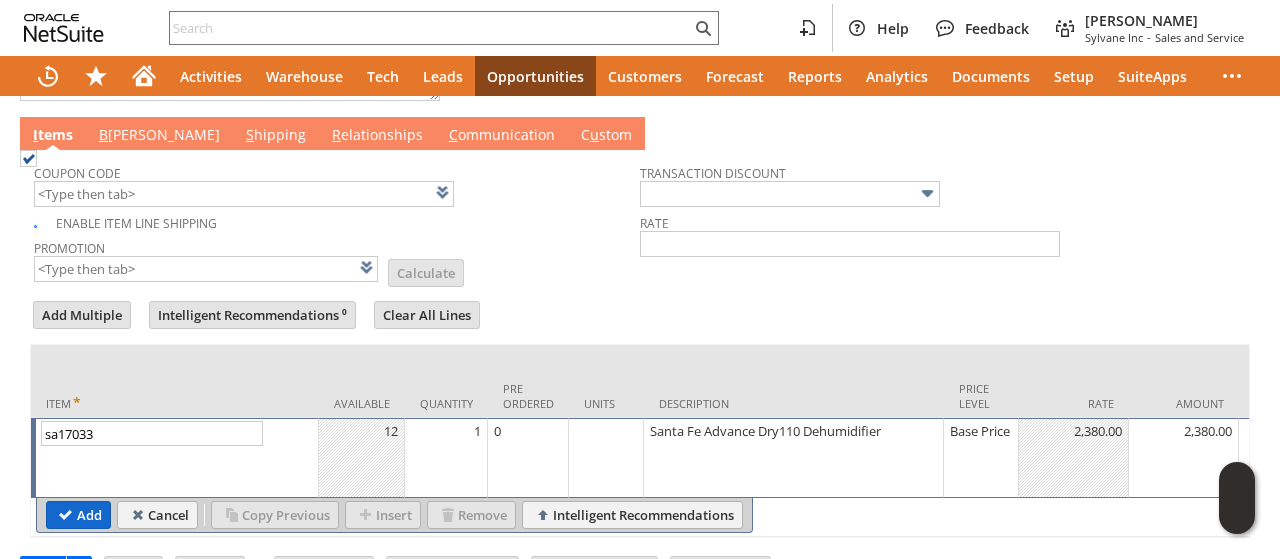 click on "Add" at bounding box center [78, 515] 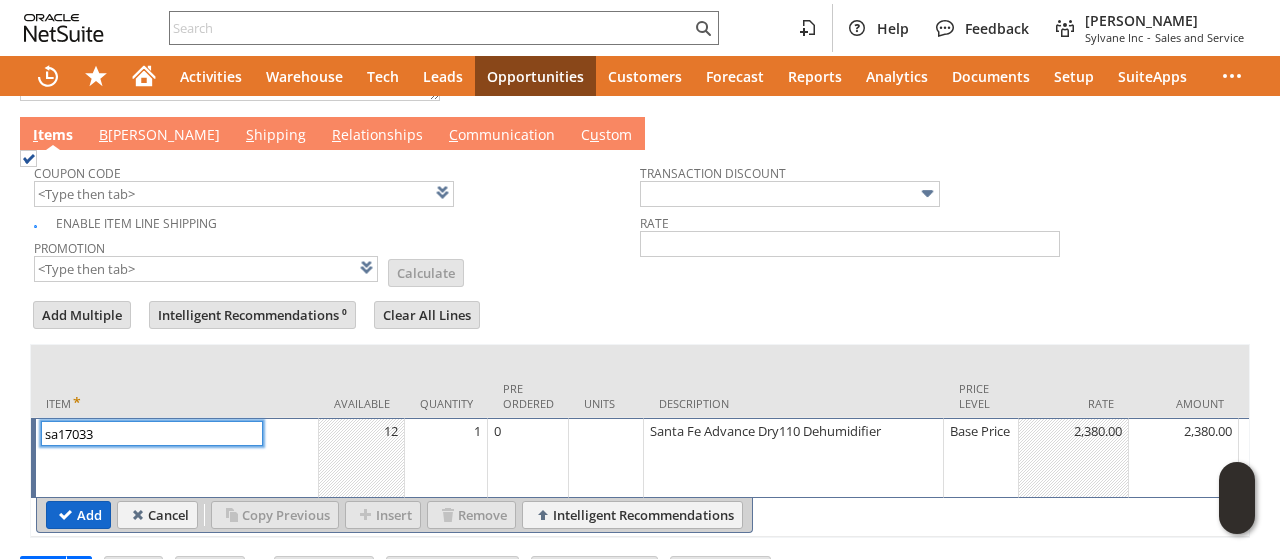 click on "sa17033" at bounding box center [152, 433] 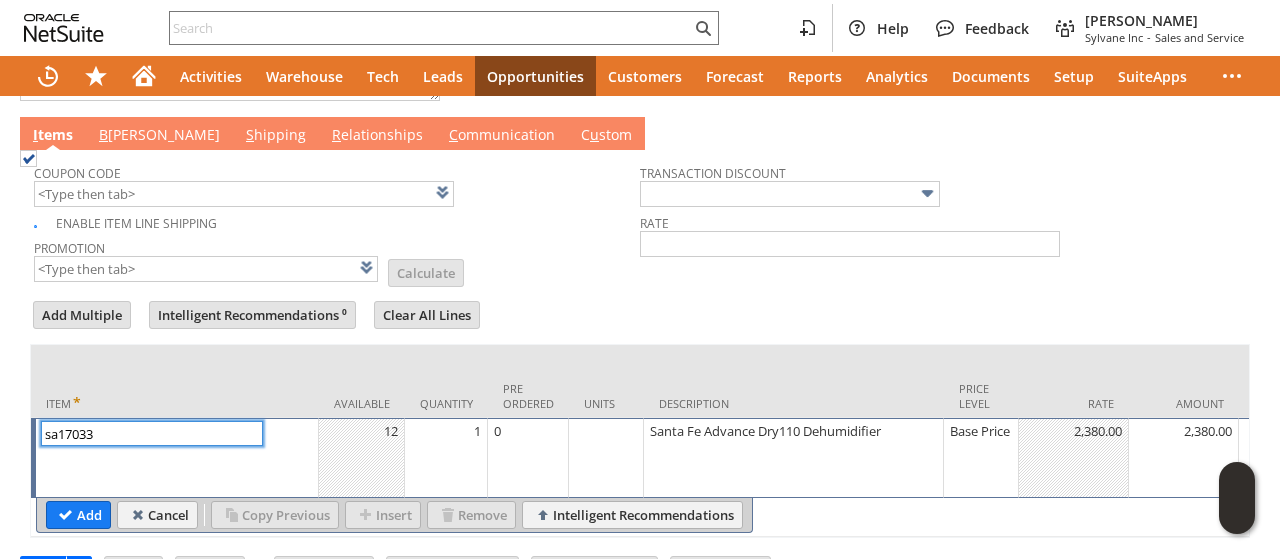 type 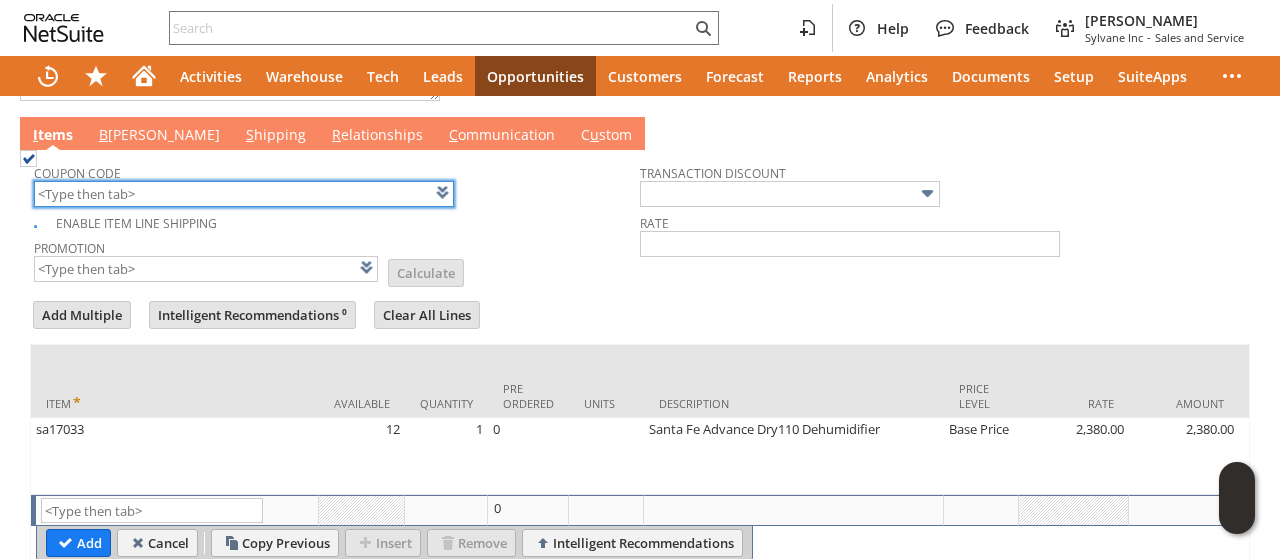 click at bounding box center [244, 194] 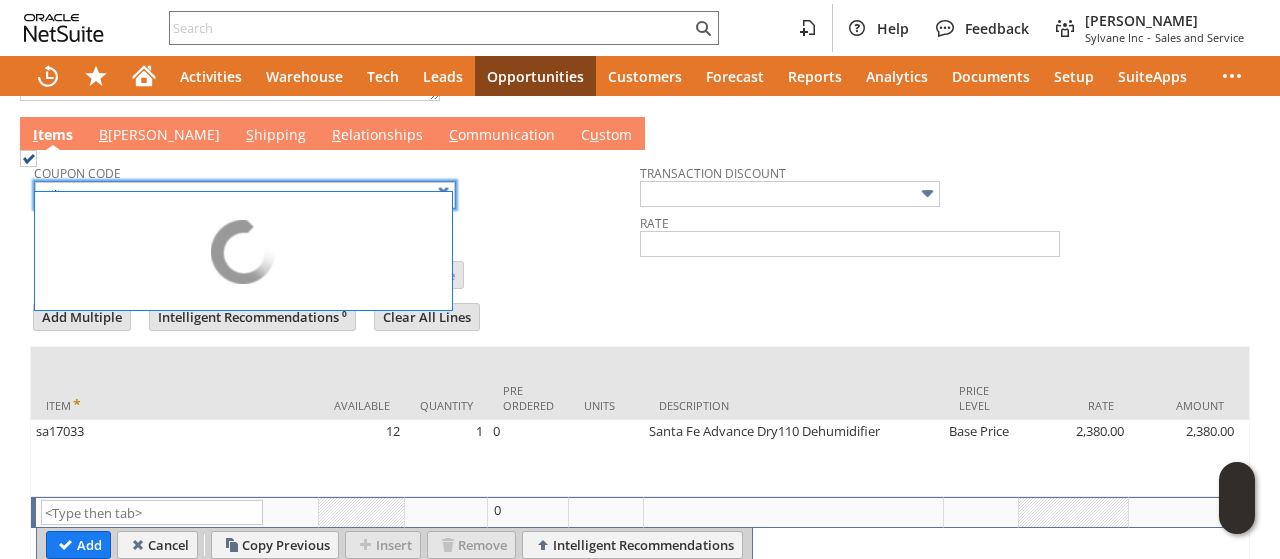click on "Add Multiple
Intelligent Recommendations ⁰
Clear All Lines
Line Items
All
Item
*
Available
Quantity
Pre Ordered
Units
Description
Price Level" at bounding box center [640, 434] 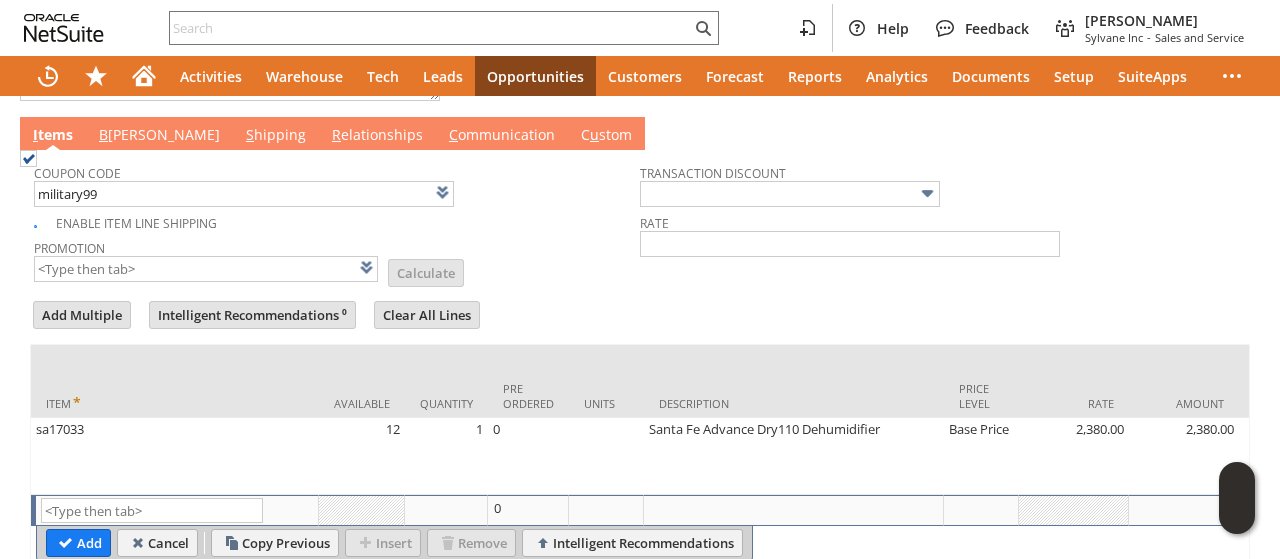 type on "MILITARY99" 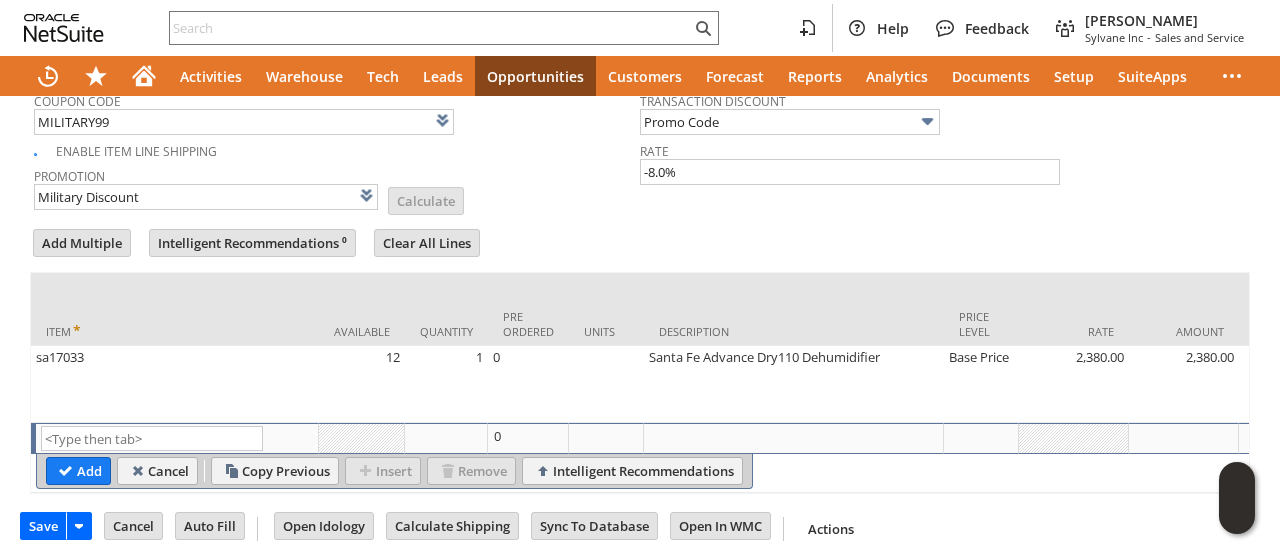 scroll, scrollTop: 1114, scrollLeft: 0, axis: vertical 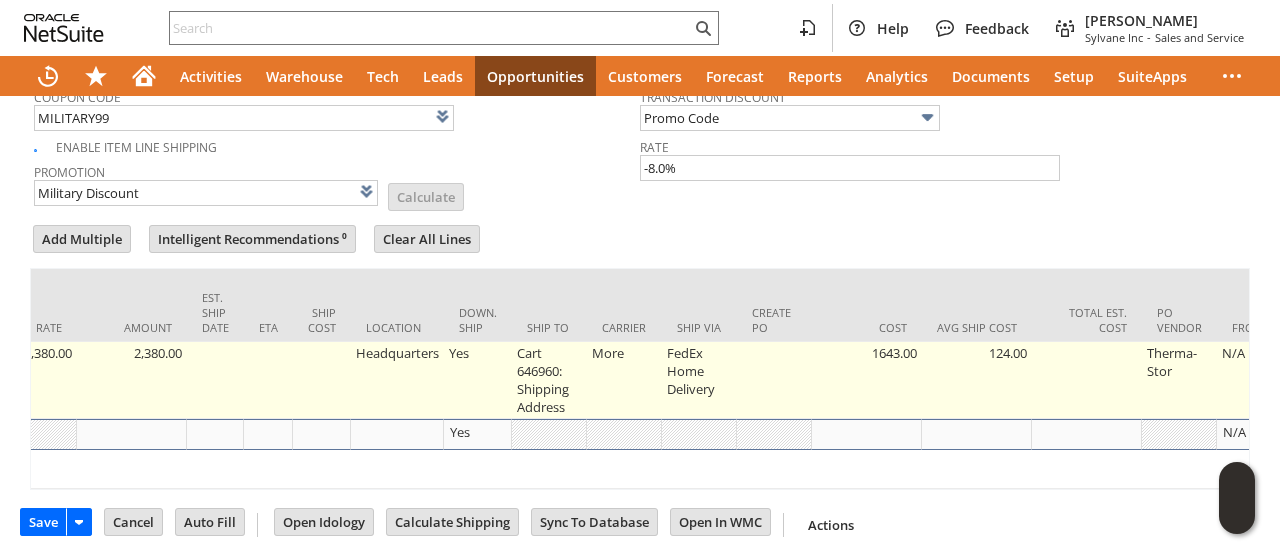 click on "Cart 646960: Shipping Address" at bounding box center (549, 380) 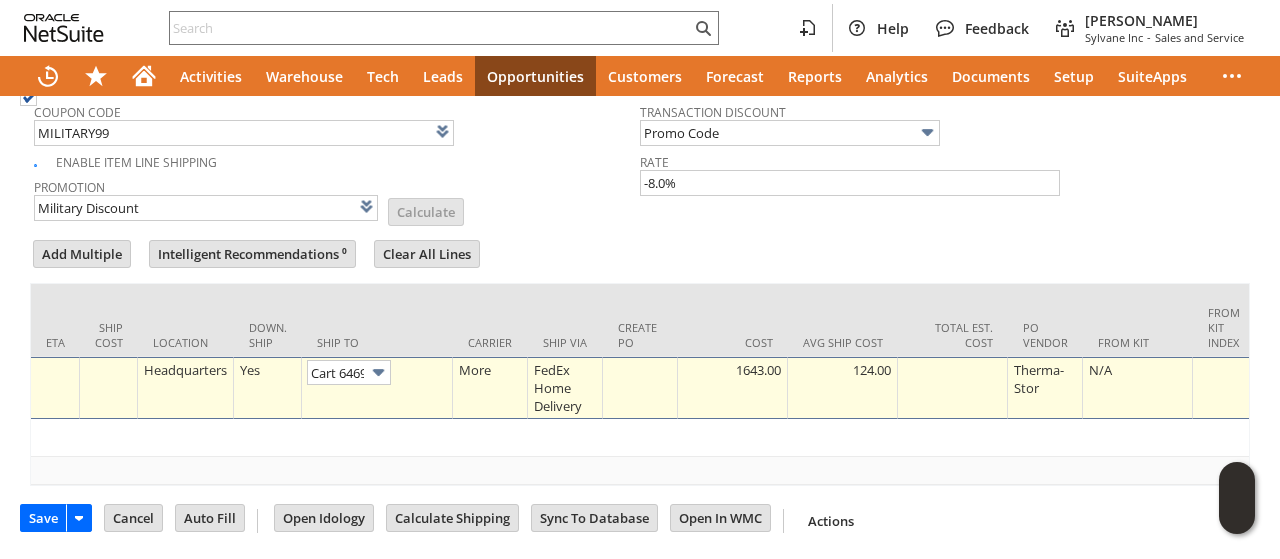 scroll, scrollTop: 0, scrollLeft: 126, axis: horizontal 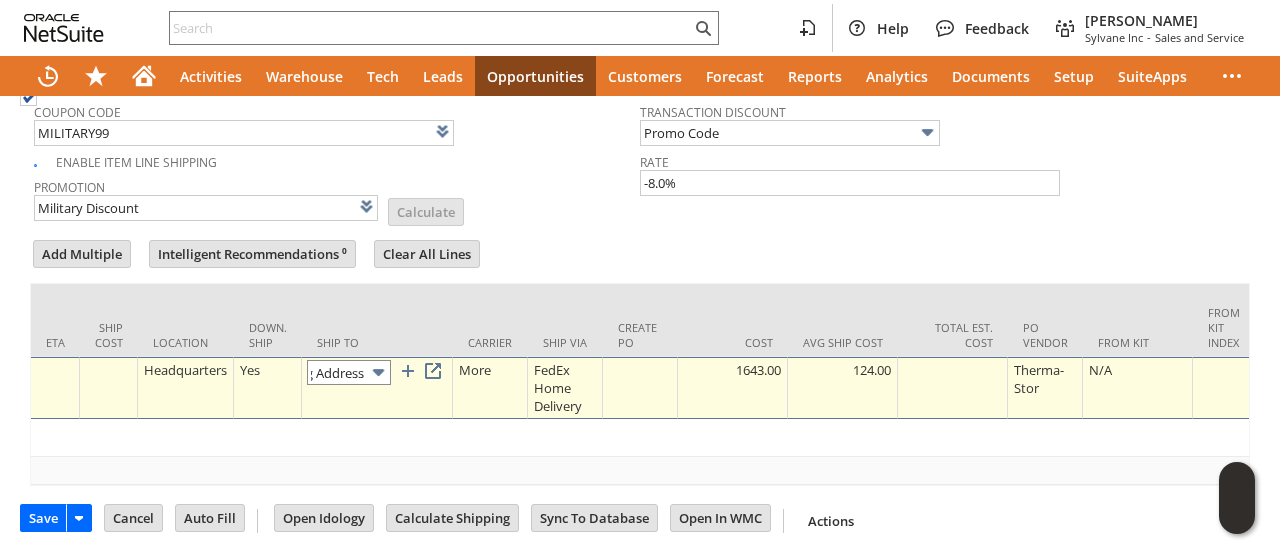 click on "Cart 646960: Shipping Address" at bounding box center [349, 372] 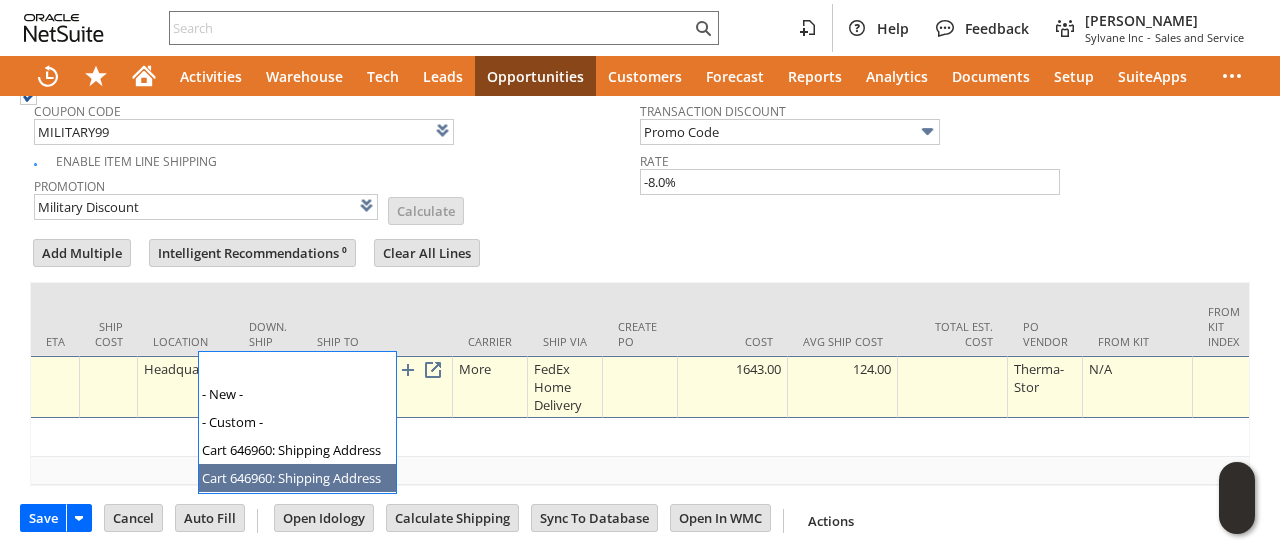 click on "Cart 646960: Shipping Address" at bounding box center [349, 371] 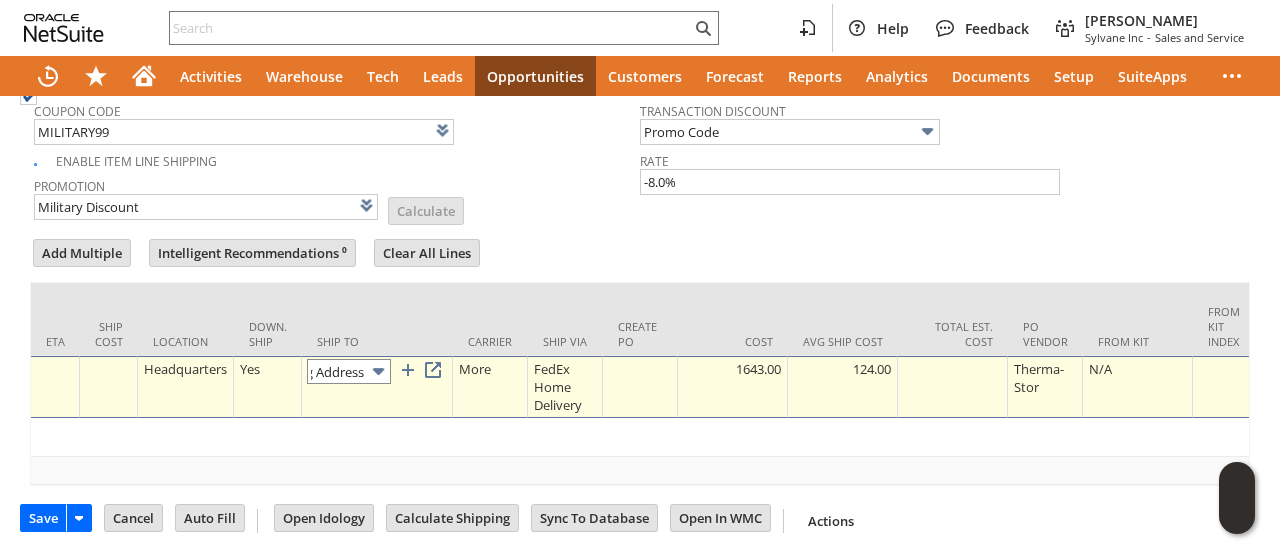 click on "Cart 646960: Shipping Address" at bounding box center (349, 371) 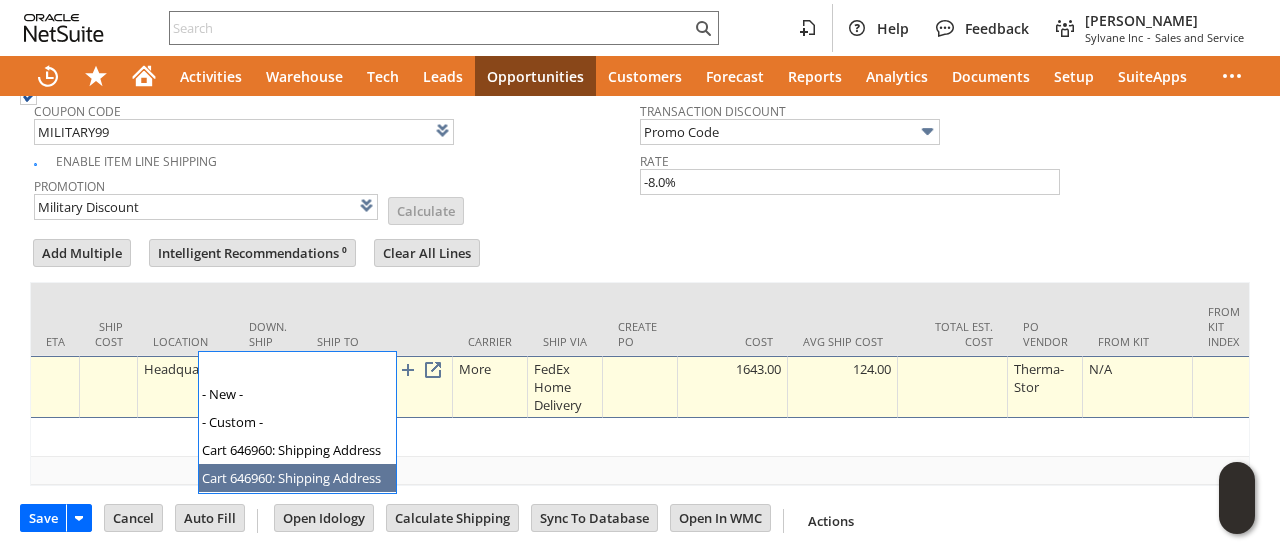 click on "Cart 646960: Shipping Address" at bounding box center (349, 371) 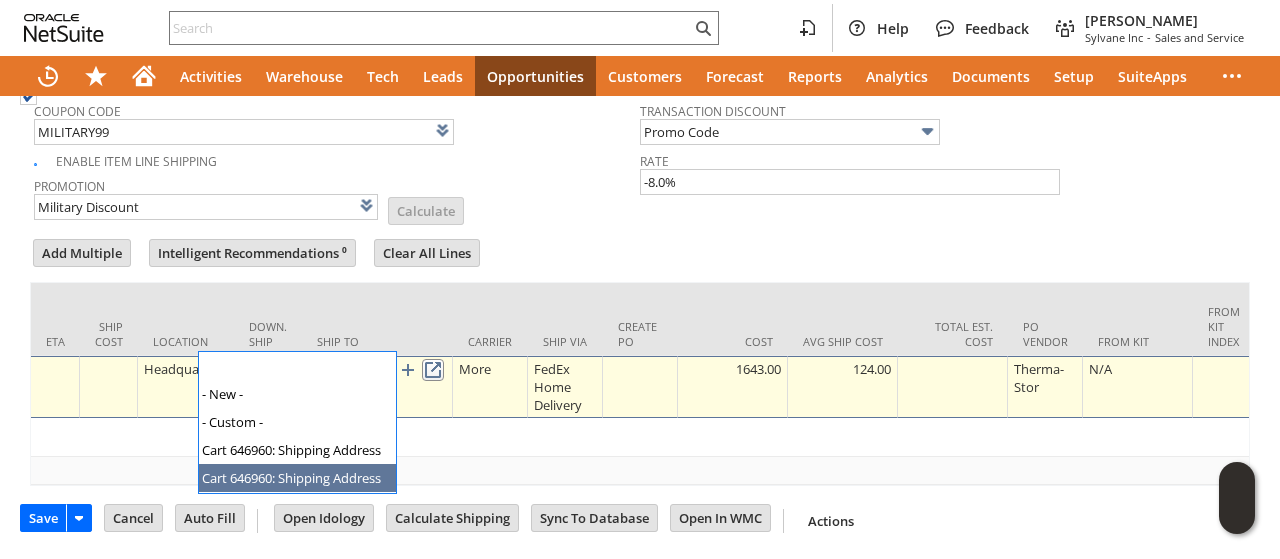 scroll, scrollTop: 0, scrollLeft: 0, axis: both 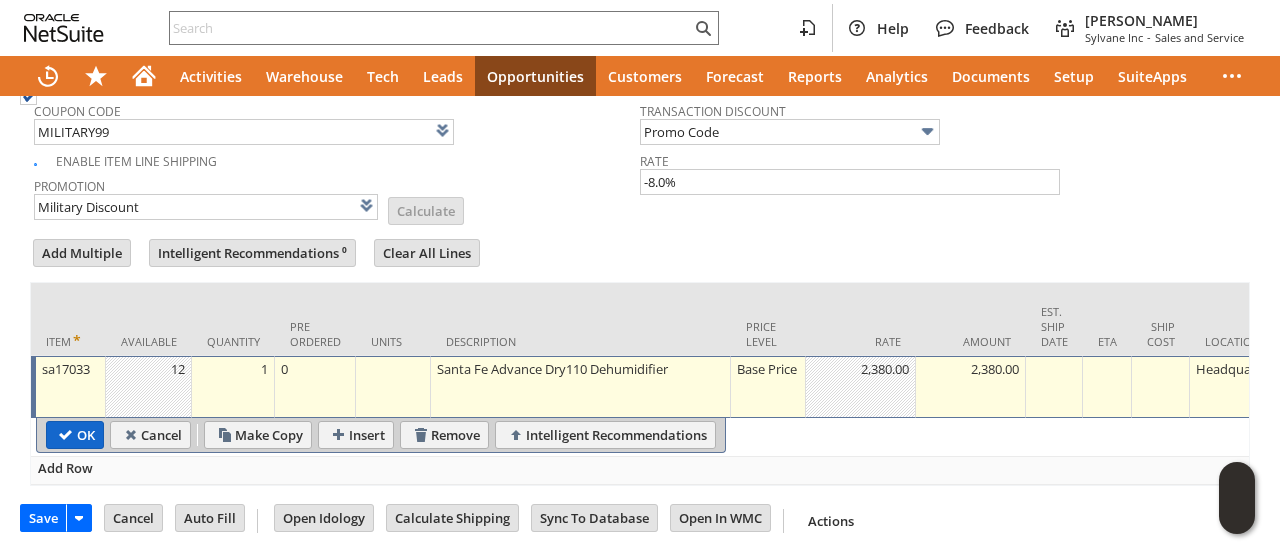 click on "OK" at bounding box center [75, 435] 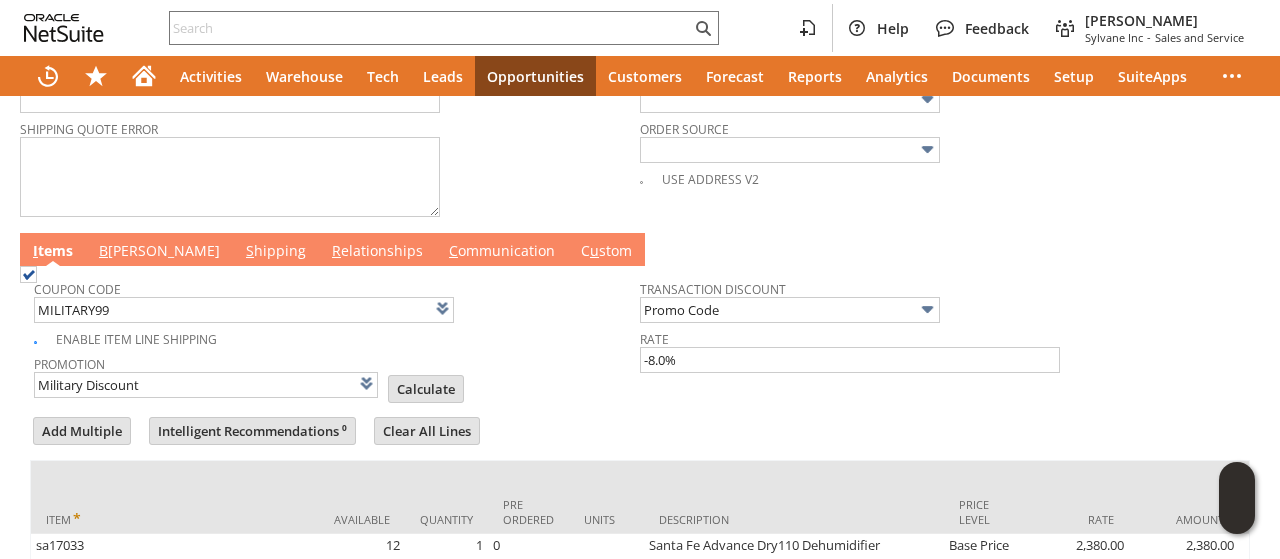 scroll, scrollTop: 914, scrollLeft: 0, axis: vertical 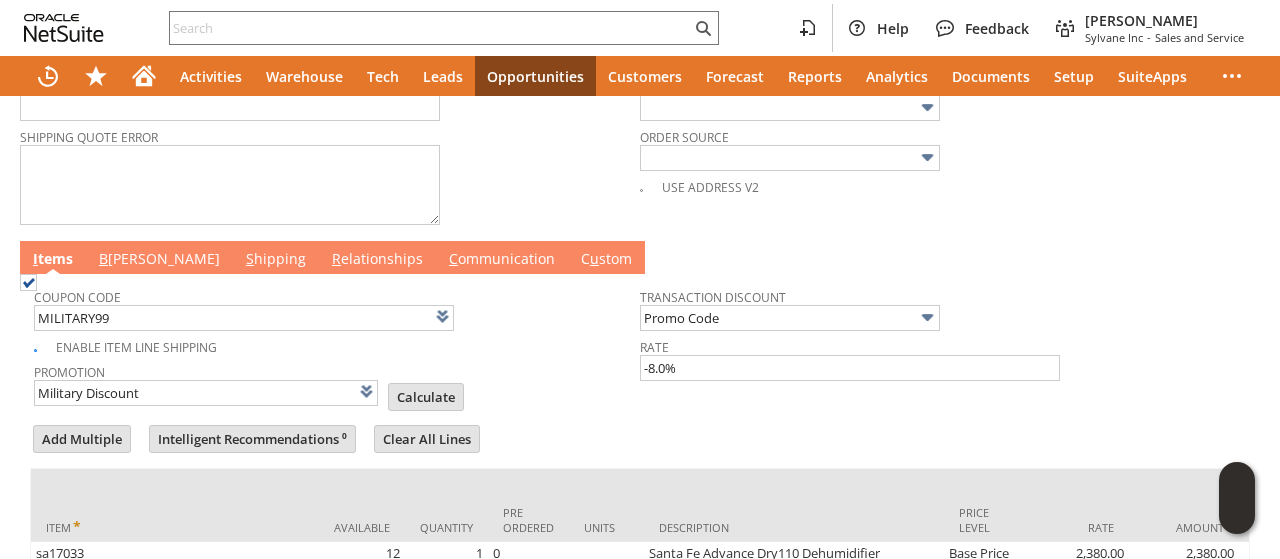 click on "B illing" at bounding box center (159, 260) 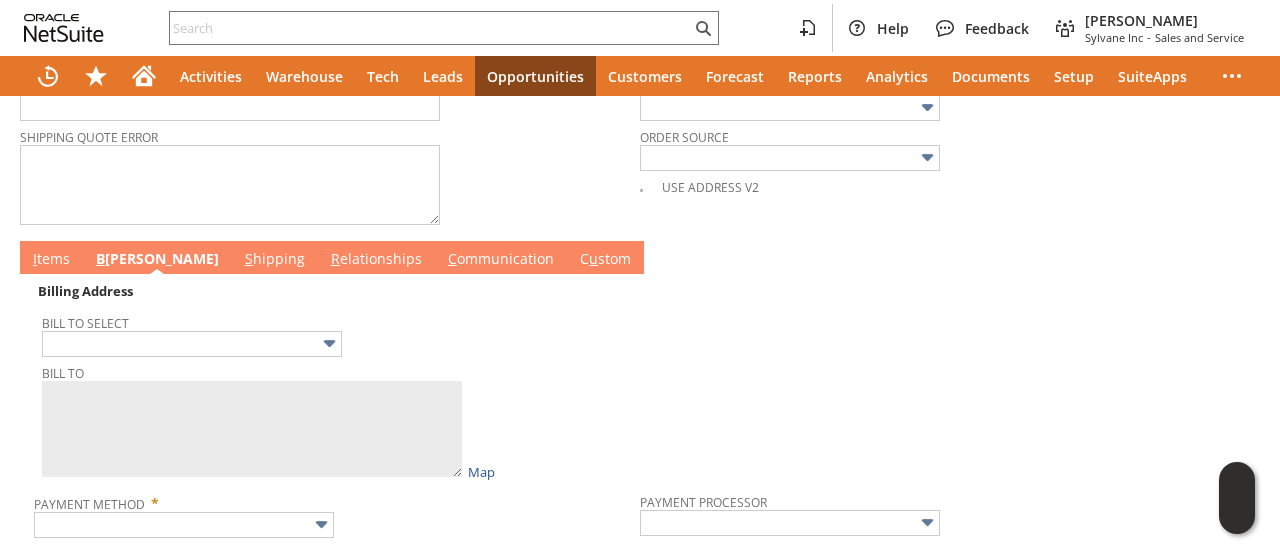 click on "B illing" at bounding box center (157, 260) 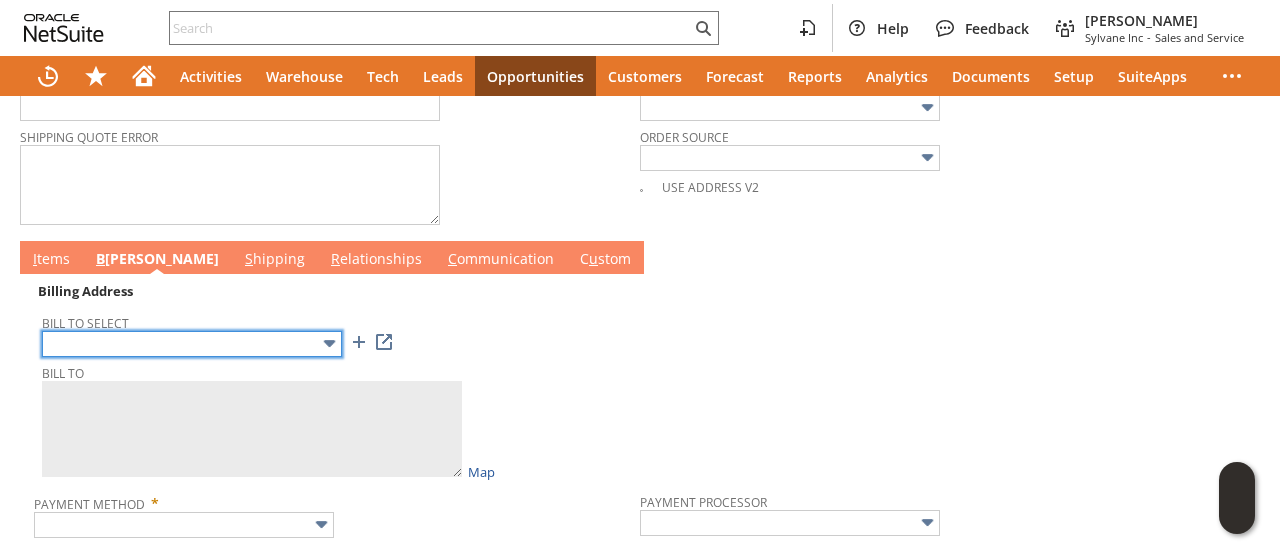 click at bounding box center [192, 344] 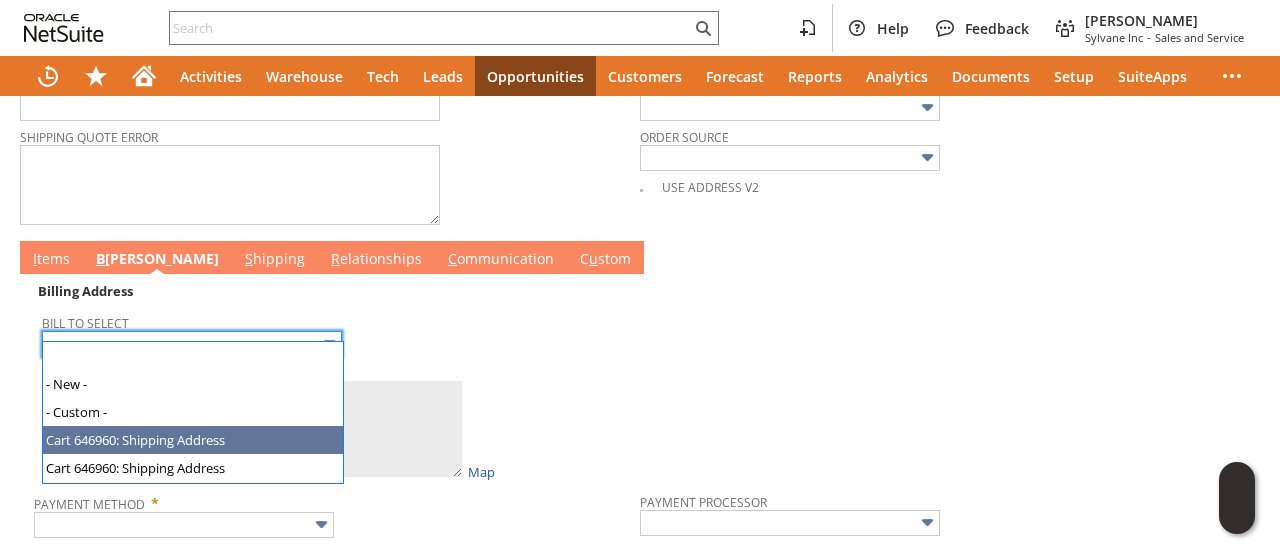 type on "Cart 646960: Shipping Address" 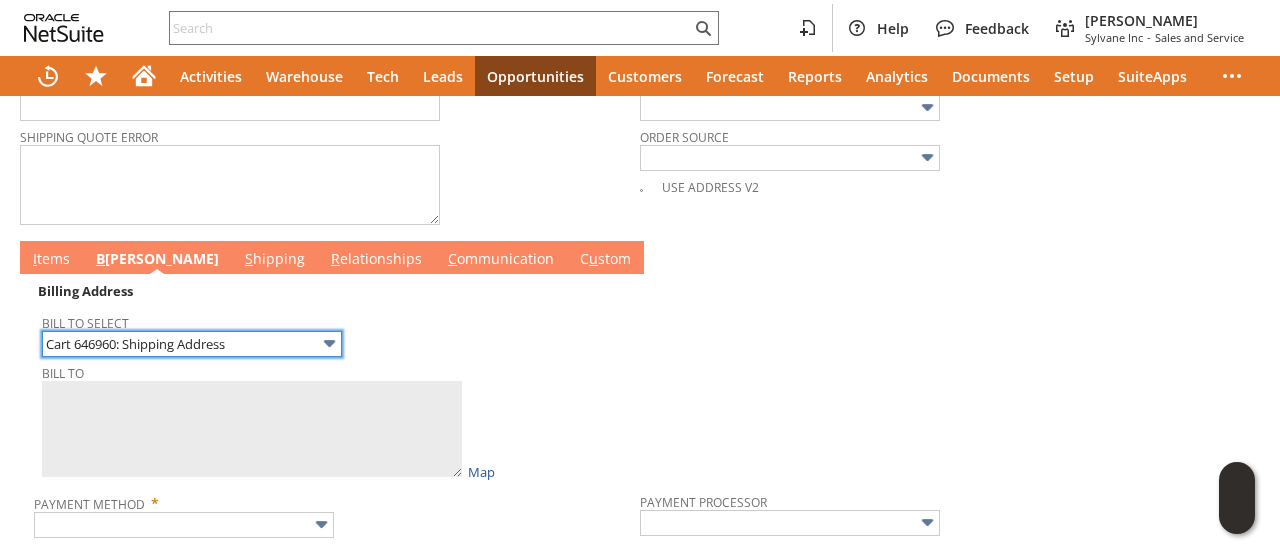 type on "Rob Taunton
133 Tournament Pointe
Duncan  SC 29334
United States" 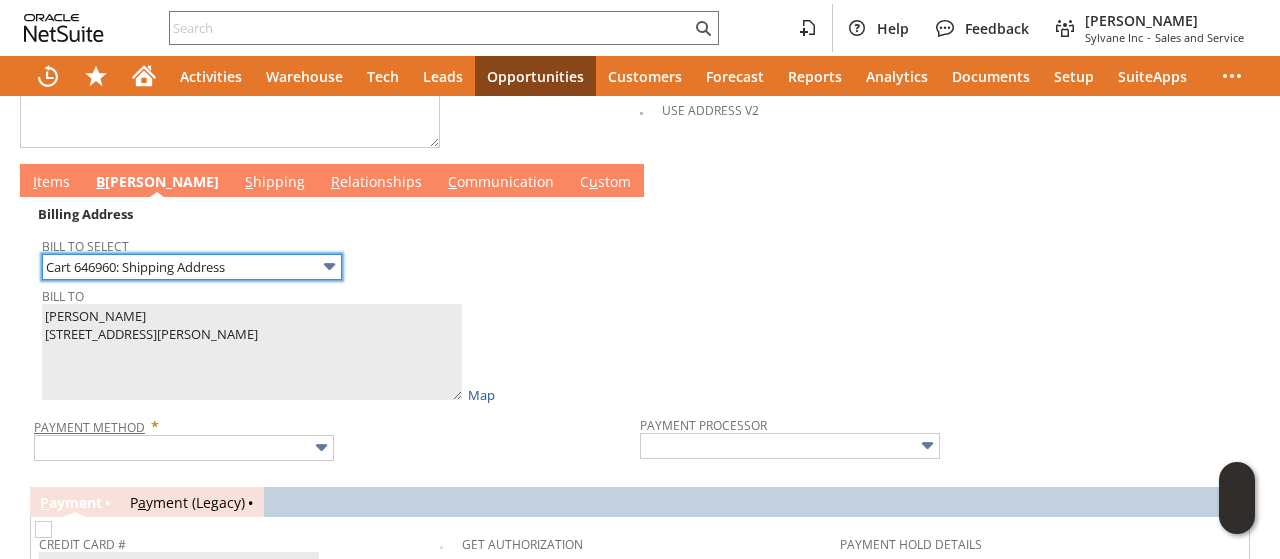 scroll, scrollTop: 1014, scrollLeft: 0, axis: vertical 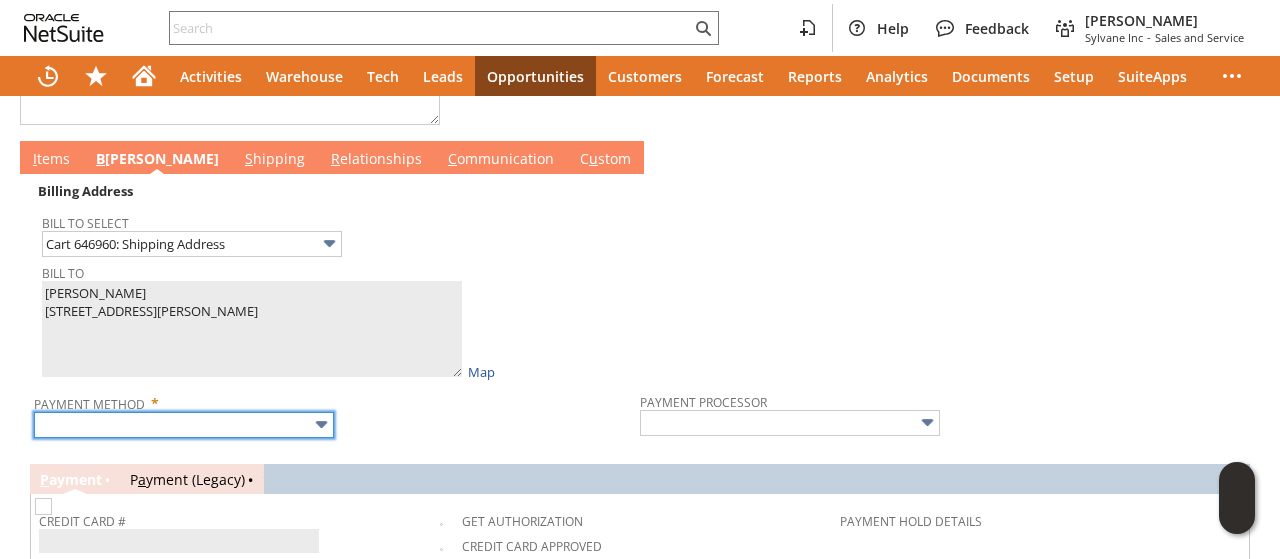click at bounding box center [184, 425] 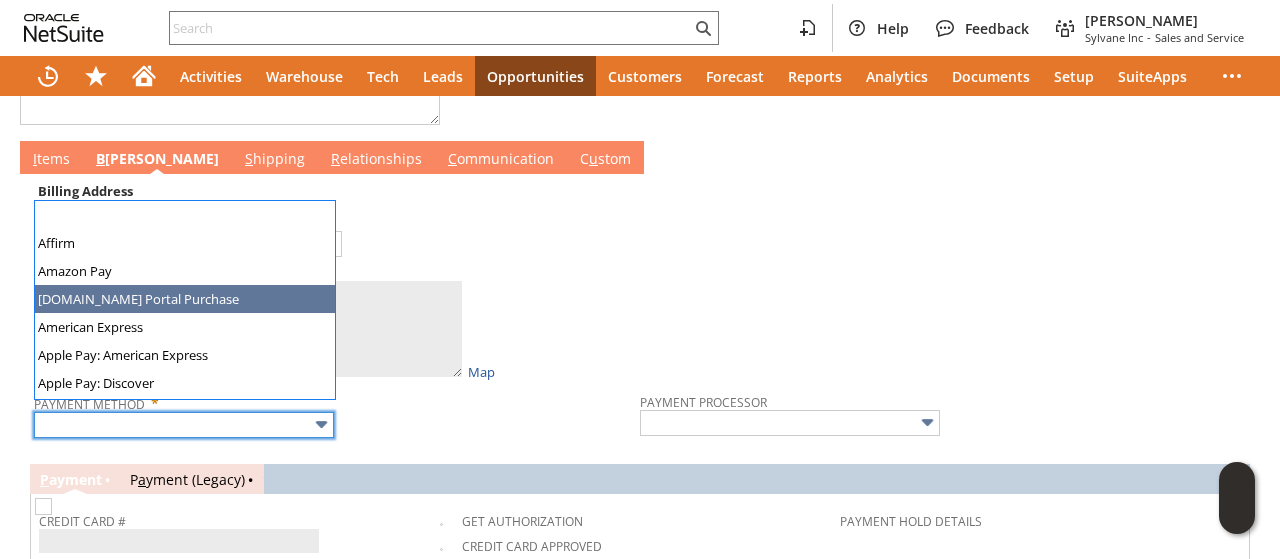 scroll, scrollTop: 558, scrollLeft: 0, axis: vertical 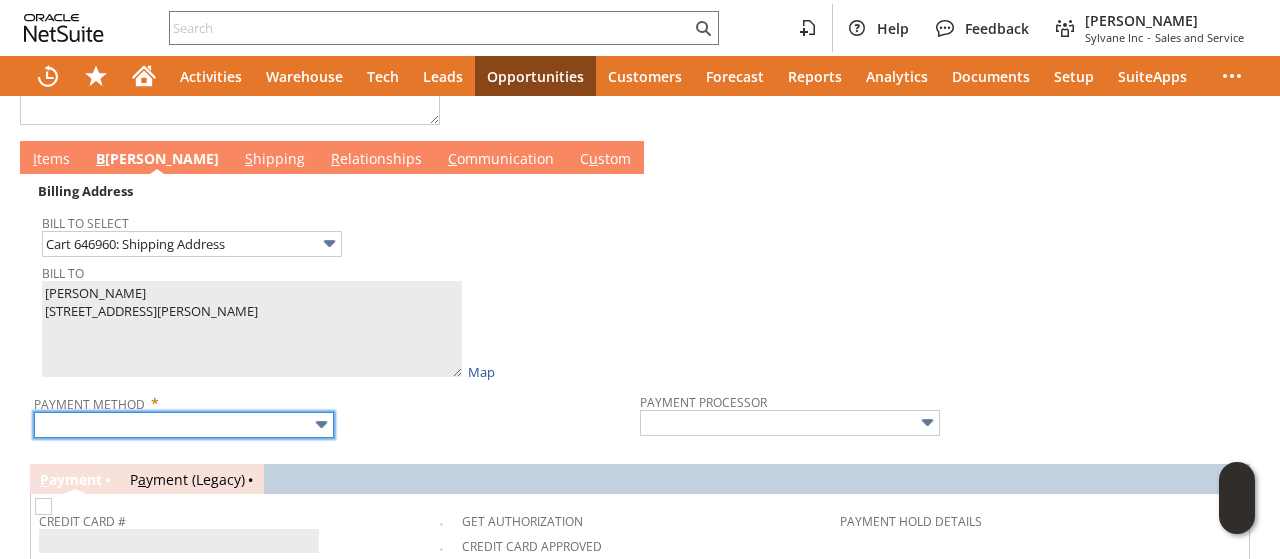 type on "Visa / Mastercard" 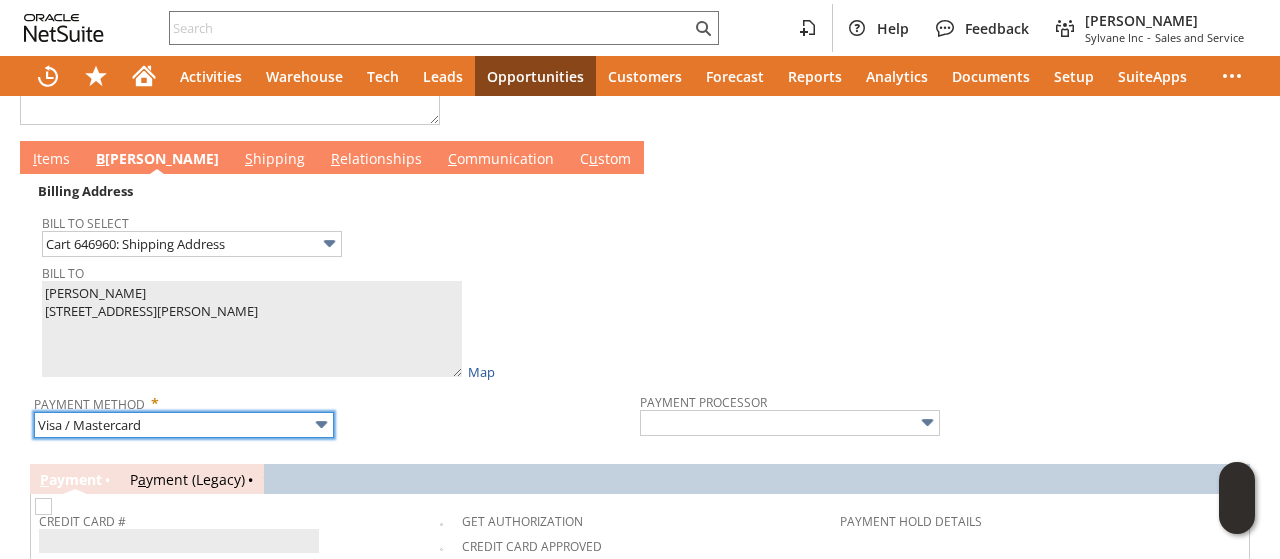 type on "Braintree" 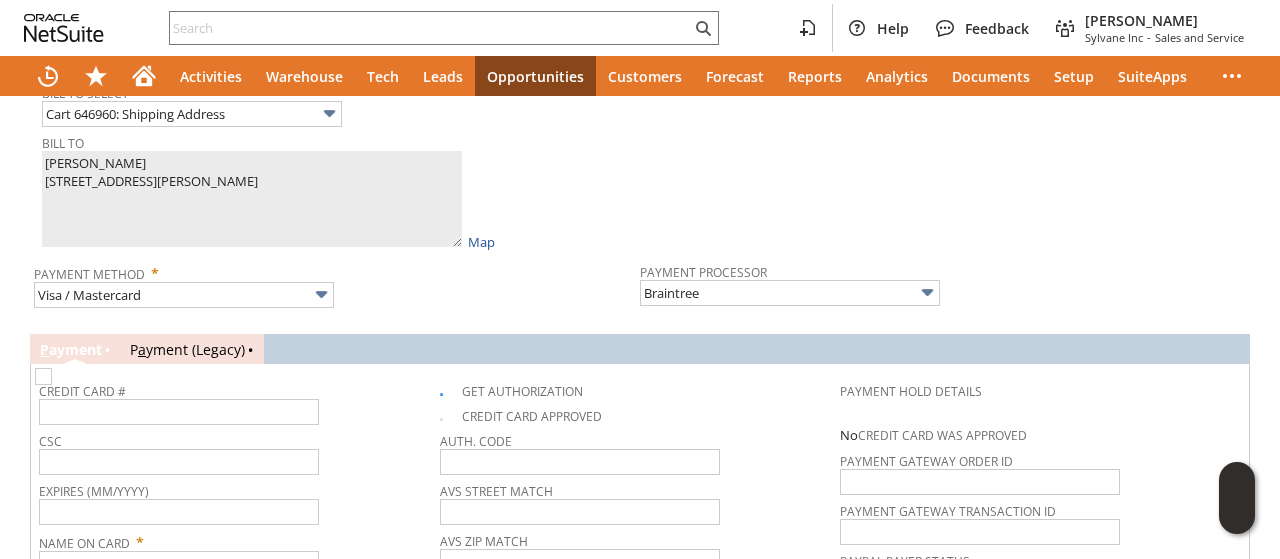 scroll, scrollTop: 1214, scrollLeft: 0, axis: vertical 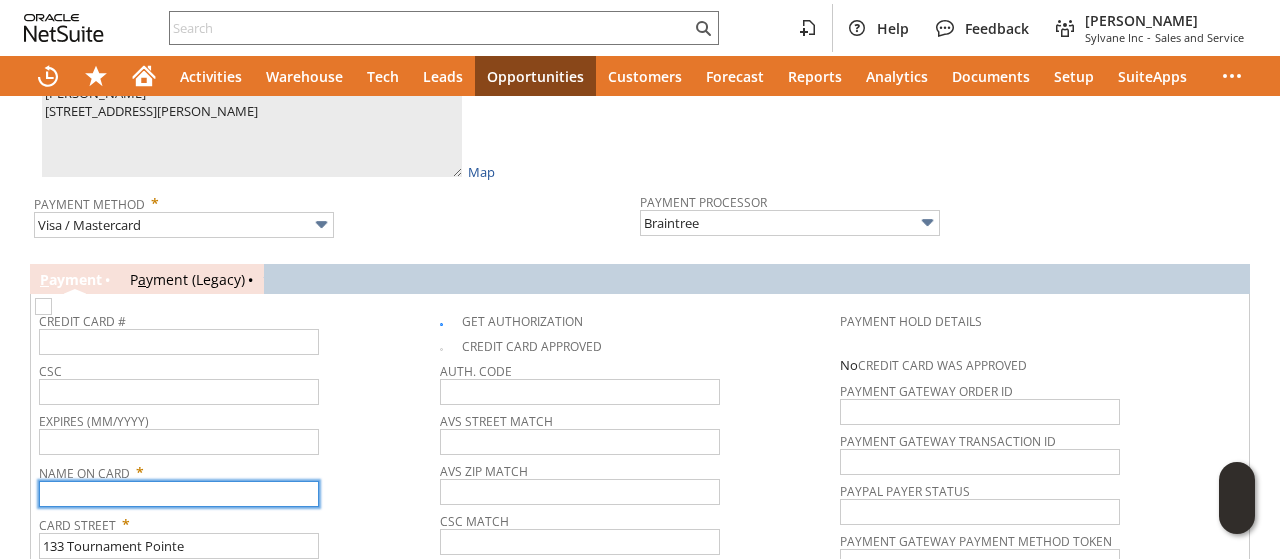 paste on "[PERSON_NAME]" 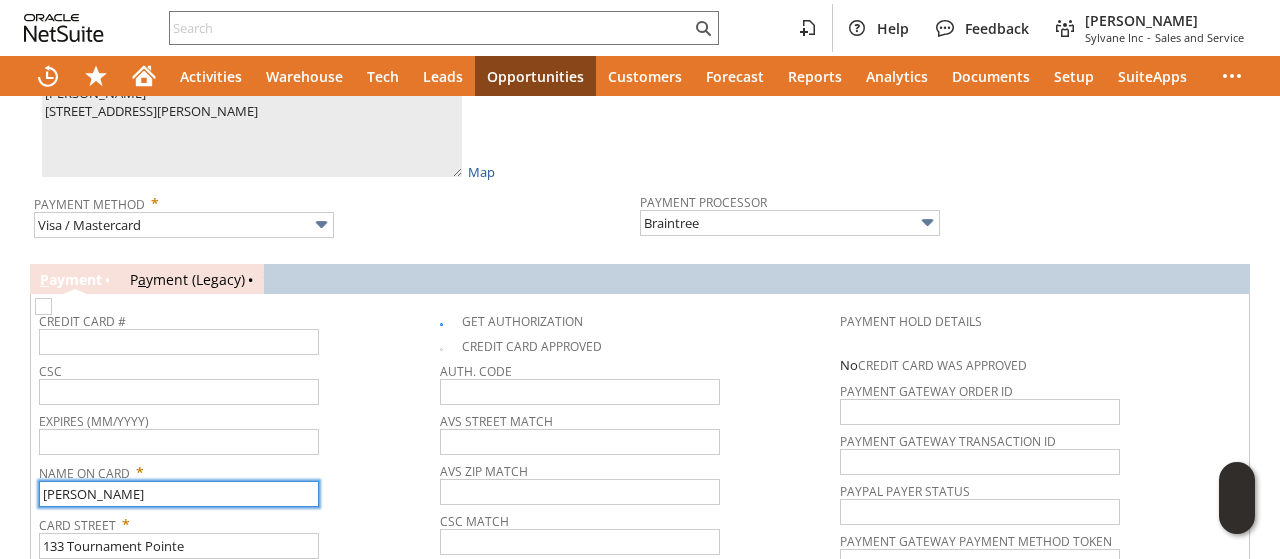 type on "[PERSON_NAME]" 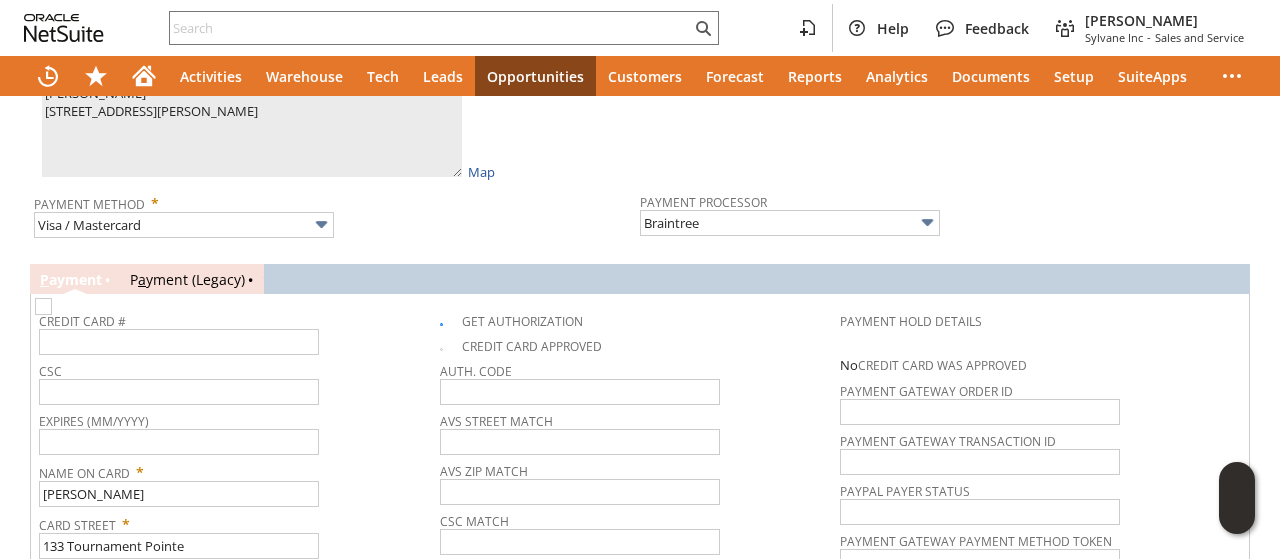 click on "Credit Card #
CSC
Expires (MM/YYYY)
Name On Card
*
Rob Taunton
Card Street
*
133 Tournament Pointe
Card Zip Code
*
29334
CC Bin
P/N Ref.
Get Authorization
Credit Card Approved
Auth. Code
AVS Street Match
AVS ZIP Match
CSC Match
Payment Token
Payment Hold" at bounding box center [640, 507] 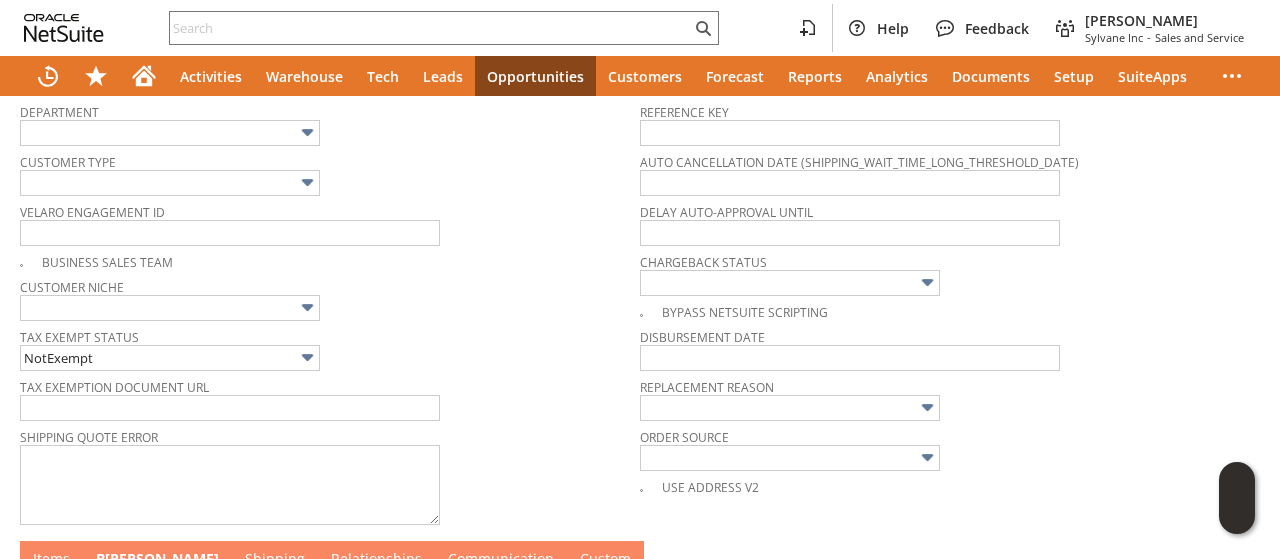 scroll, scrollTop: 0, scrollLeft: 0, axis: both 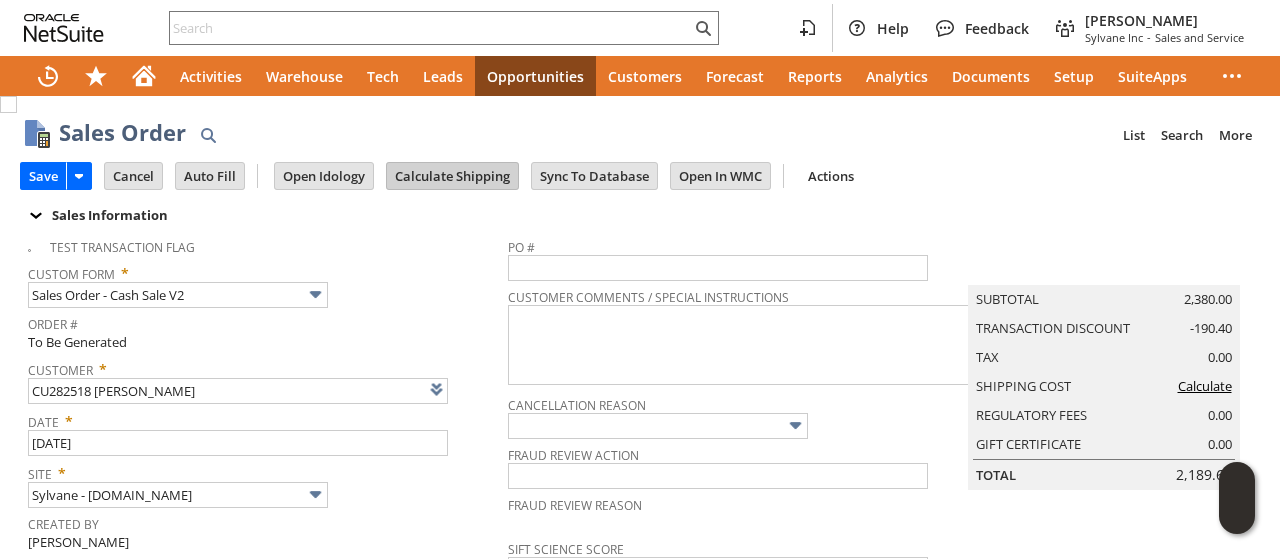 click on "Calculate Shipping" at bounding box center (452, 176) 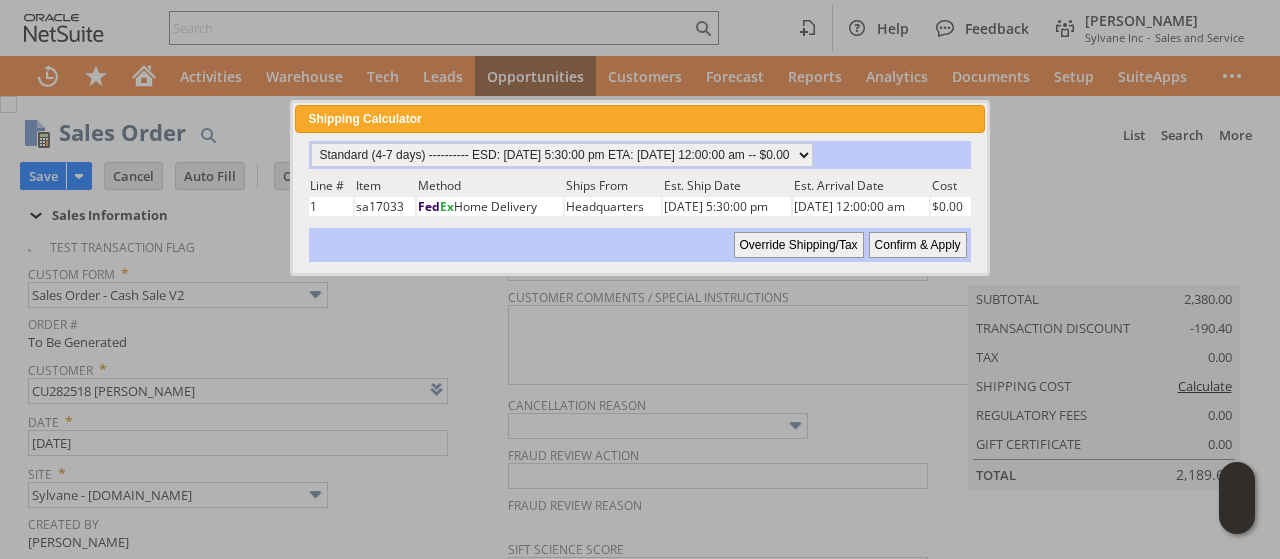 click on "Confirm & Apply" at bounding box center (918, 245) 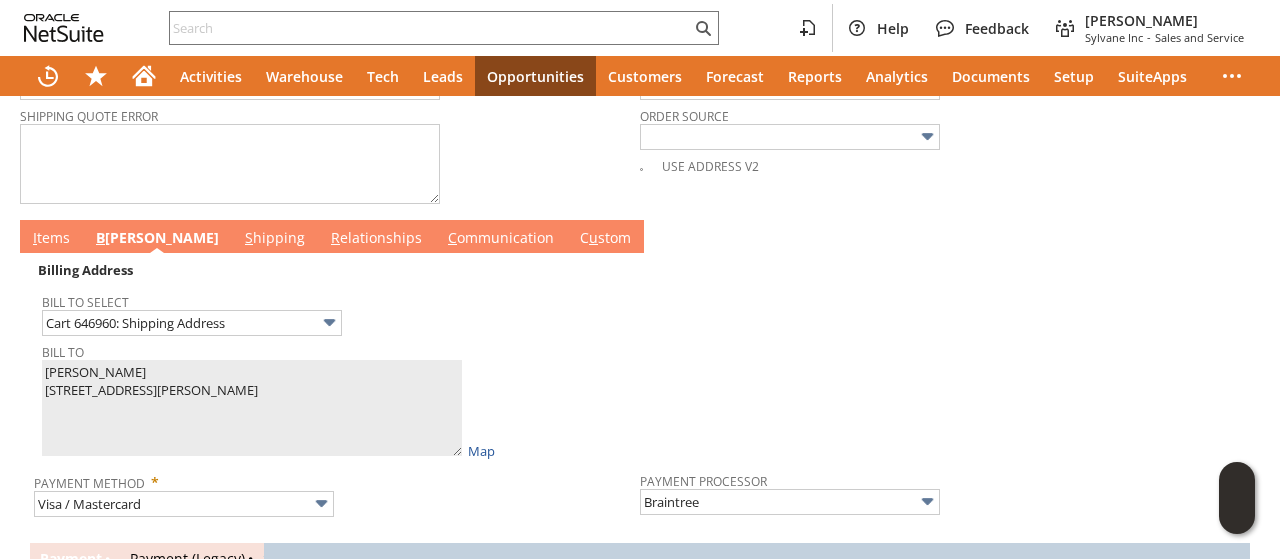 scroll, scrollTop: 900, scrollLeft: 0, axis: vertical 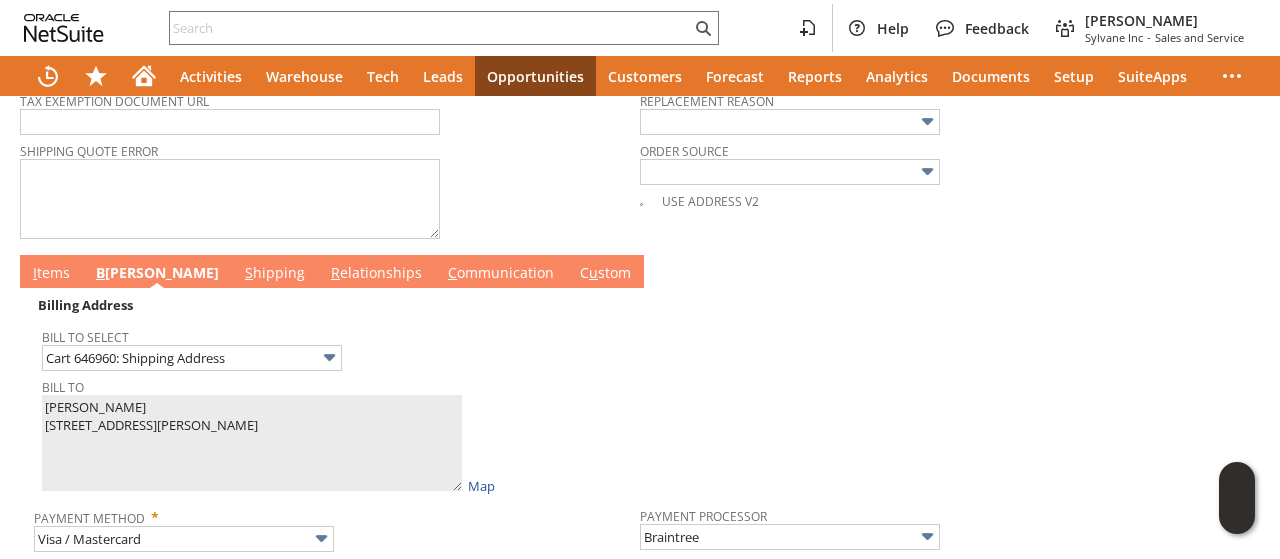 click on "I tems" at bounding box center (51, 274) 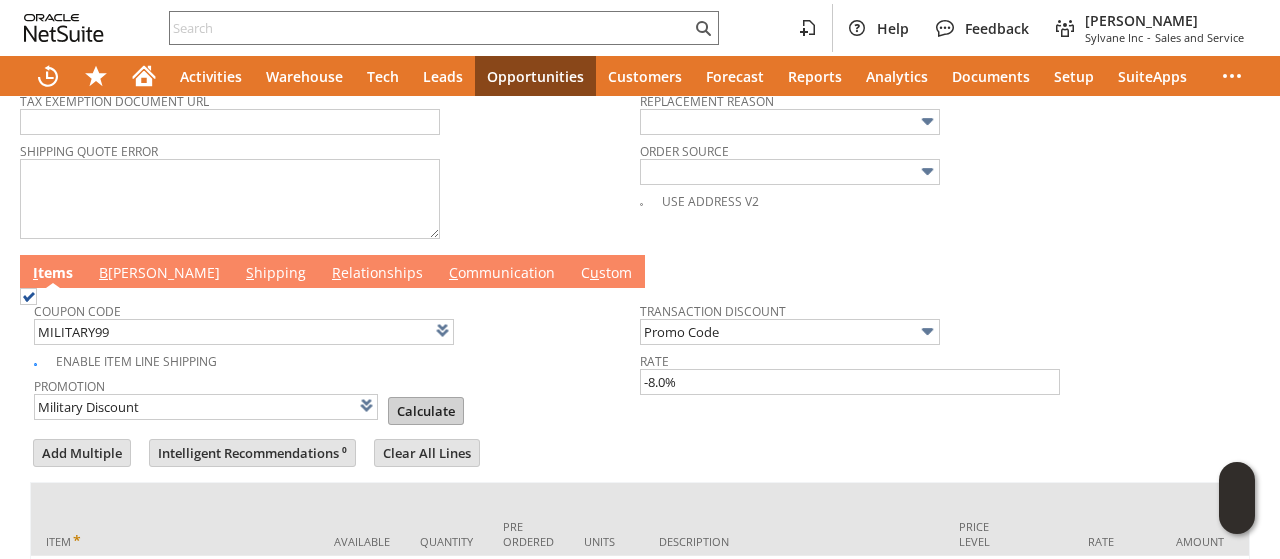 click on "Calculate" at bounding box center (426, 411) 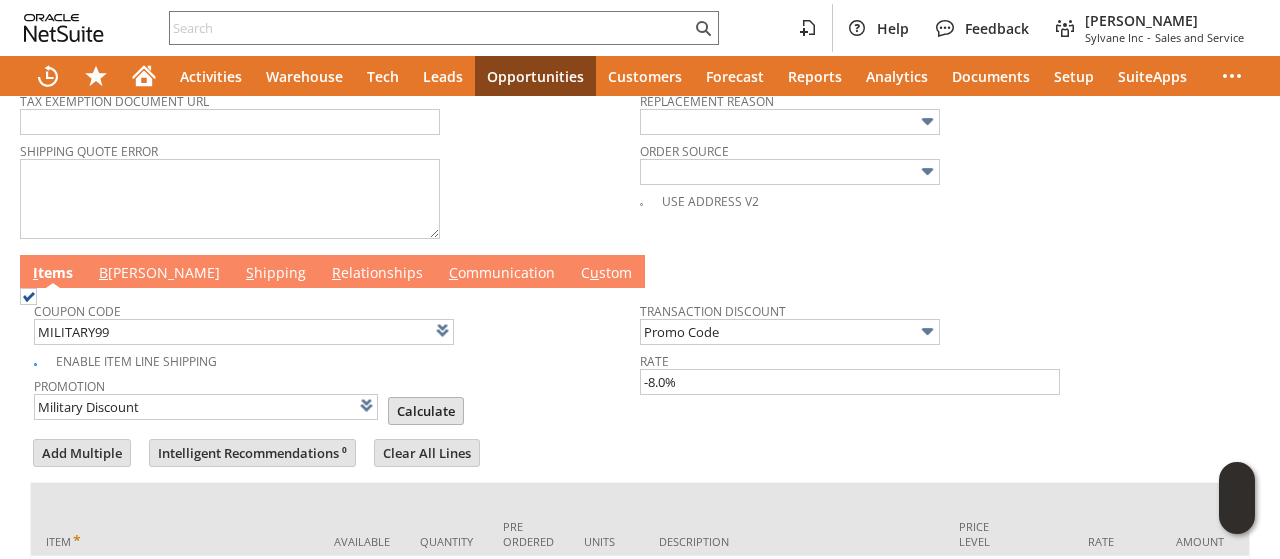 type on "Promo Code" 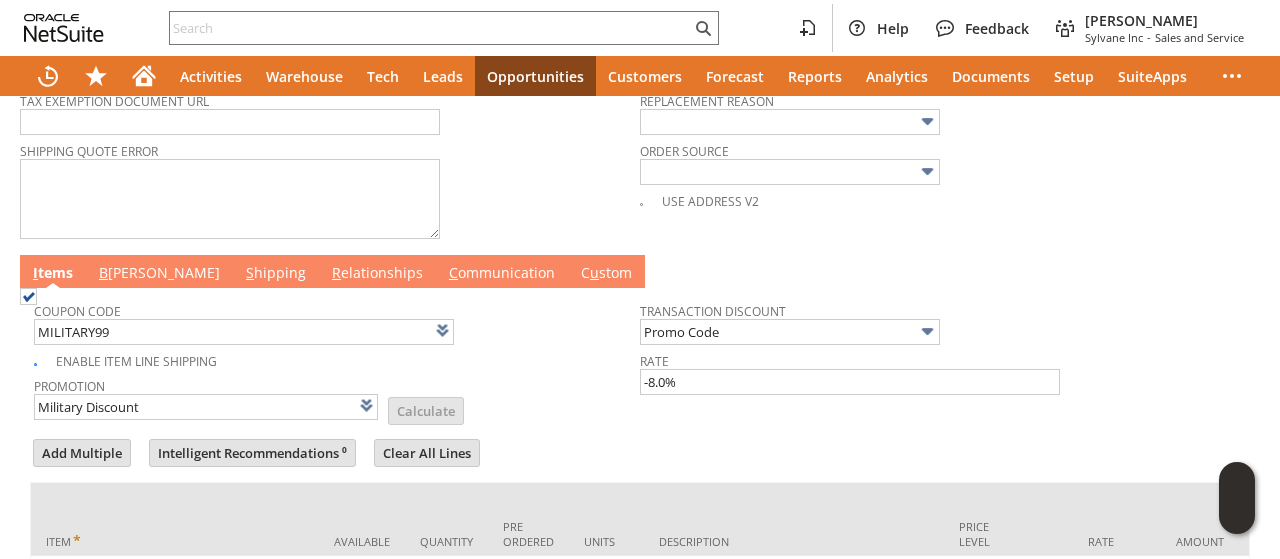 click on "C ommunication" at bounding box center [502, 274] 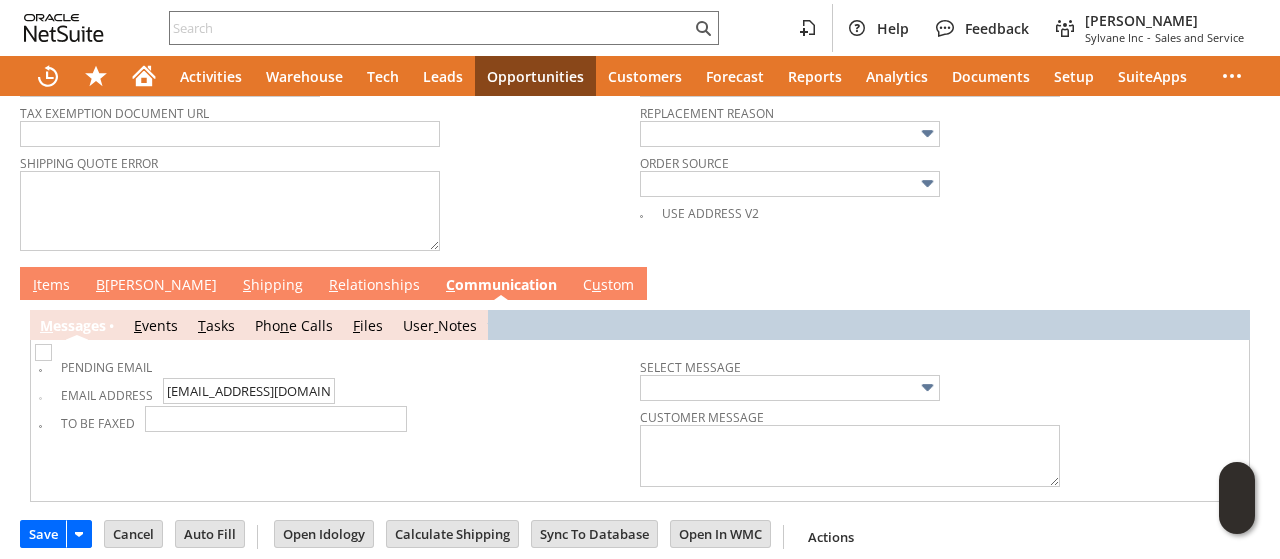 click on "S hipping" at bounding box center [273, 286] 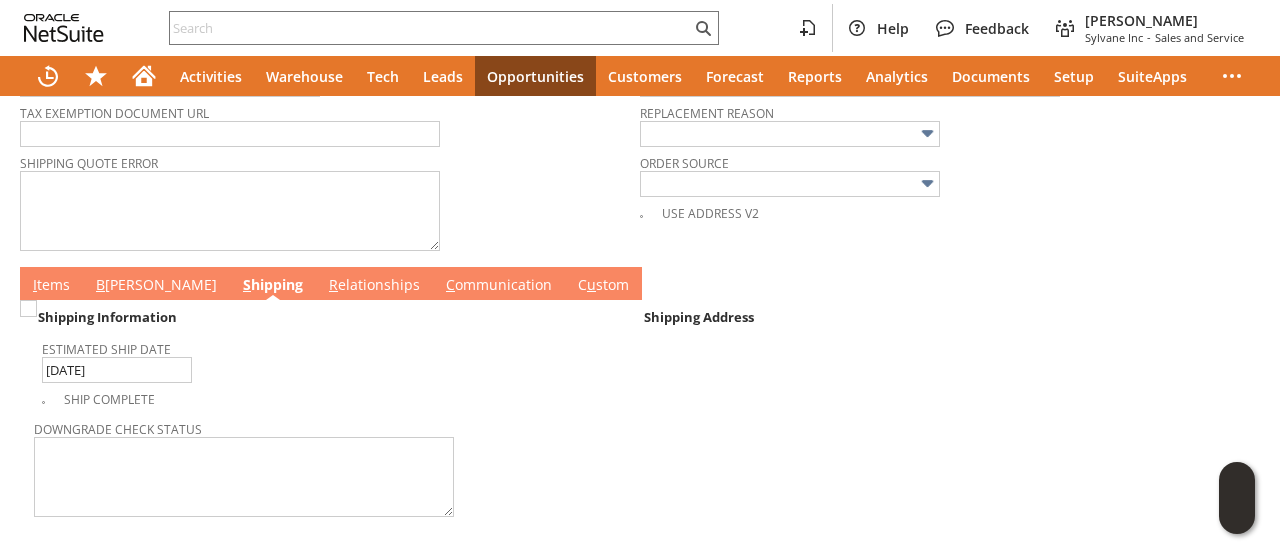 click on "B" at bounding box center (100, 284) 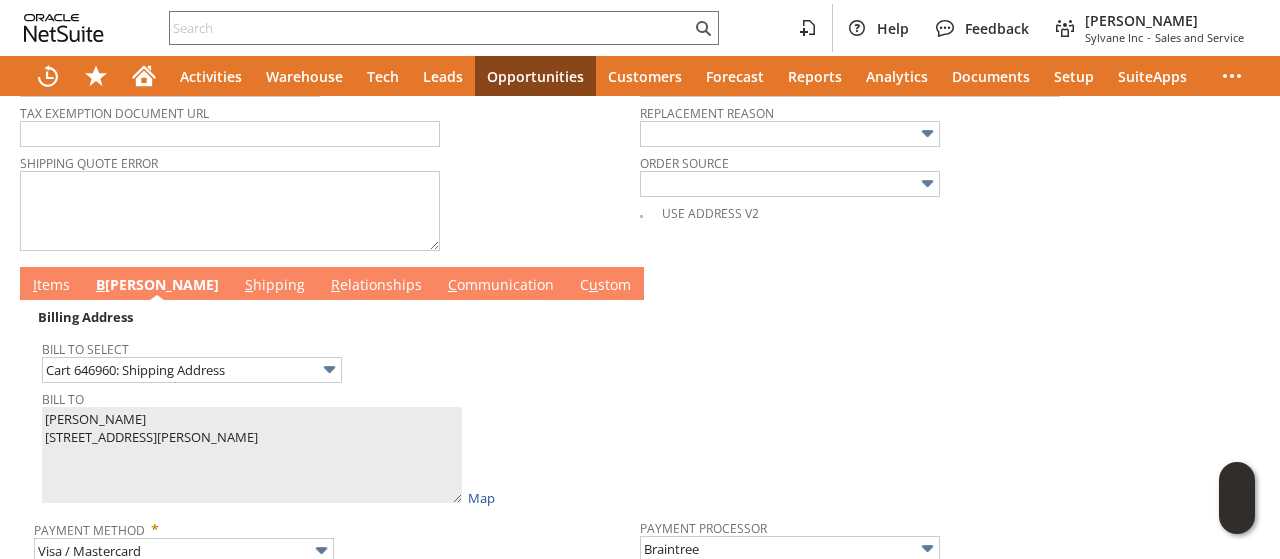 click on "I tems" at bounding box center [51, 286] 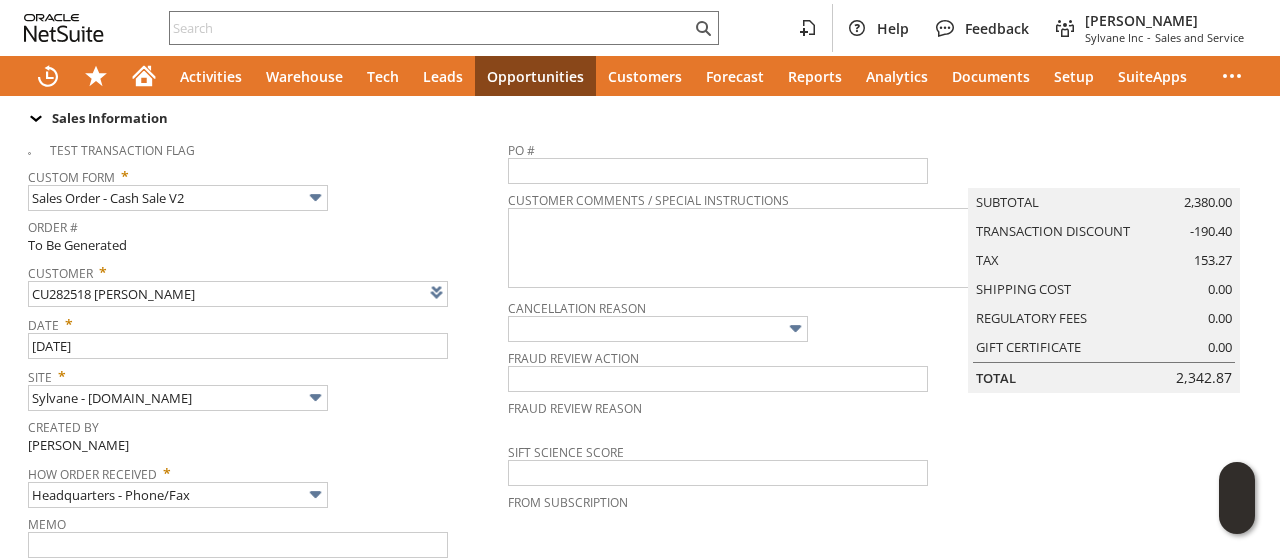 scroll, scrollTop: 0, scrollLeft: 0, axis: both 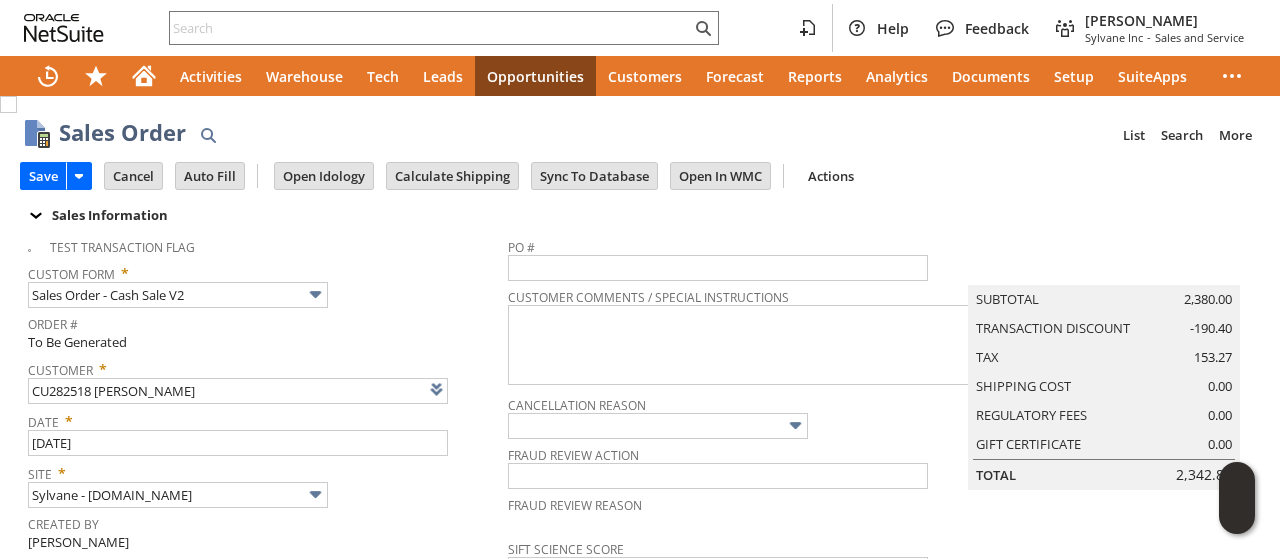 click on "Summary" at bounding box center [1104, 269] 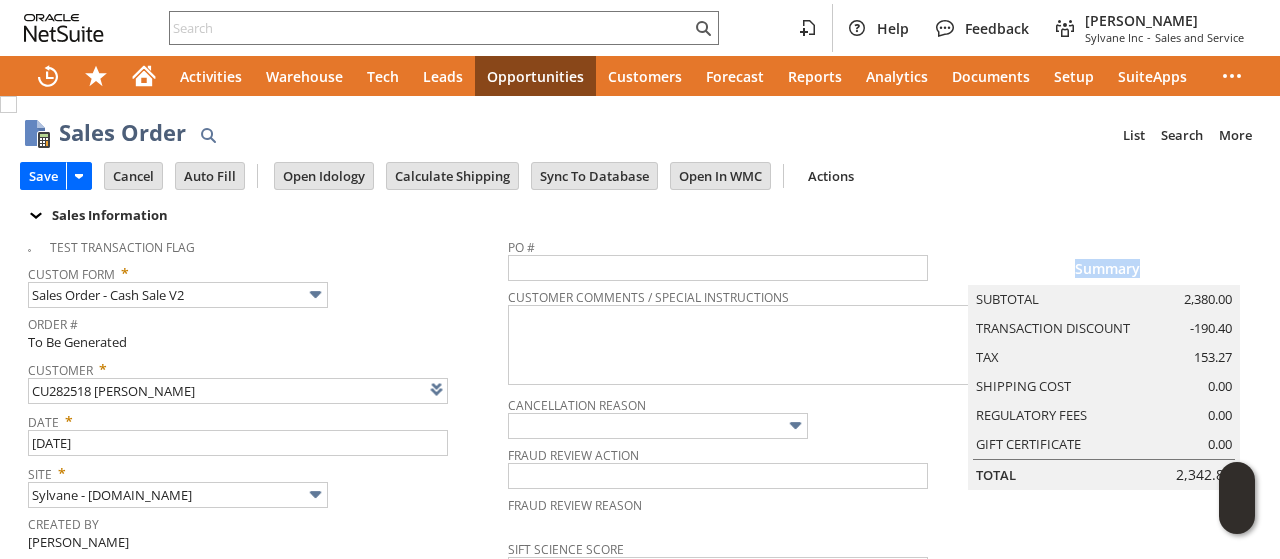 click on "Summary" at bounding box center [1104, 269] 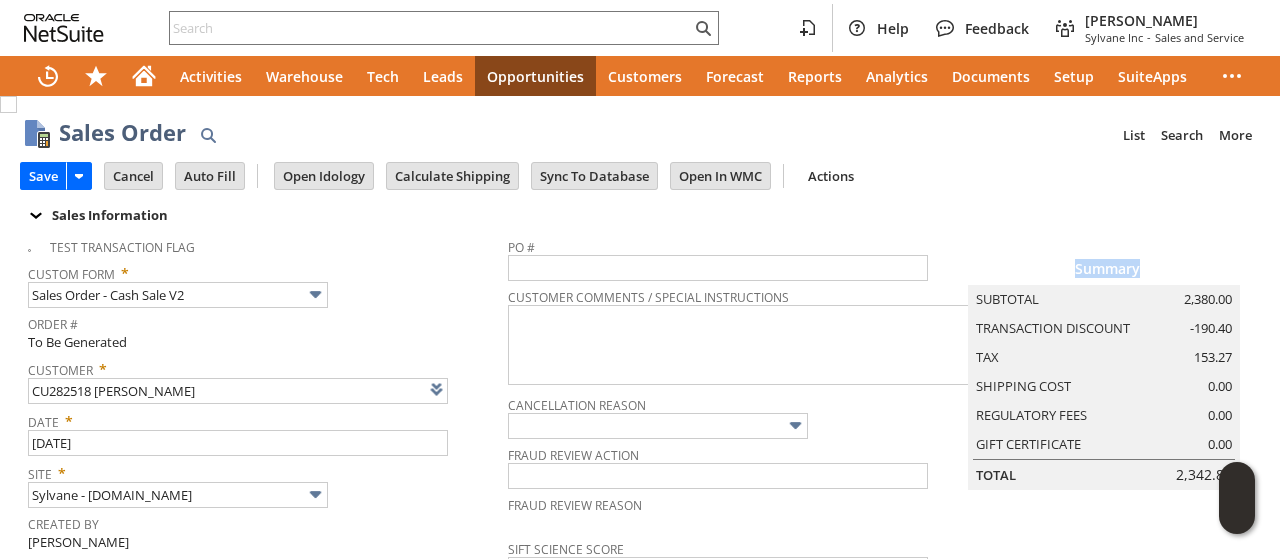 click on "Summary" at bounding box center (1104, 269) 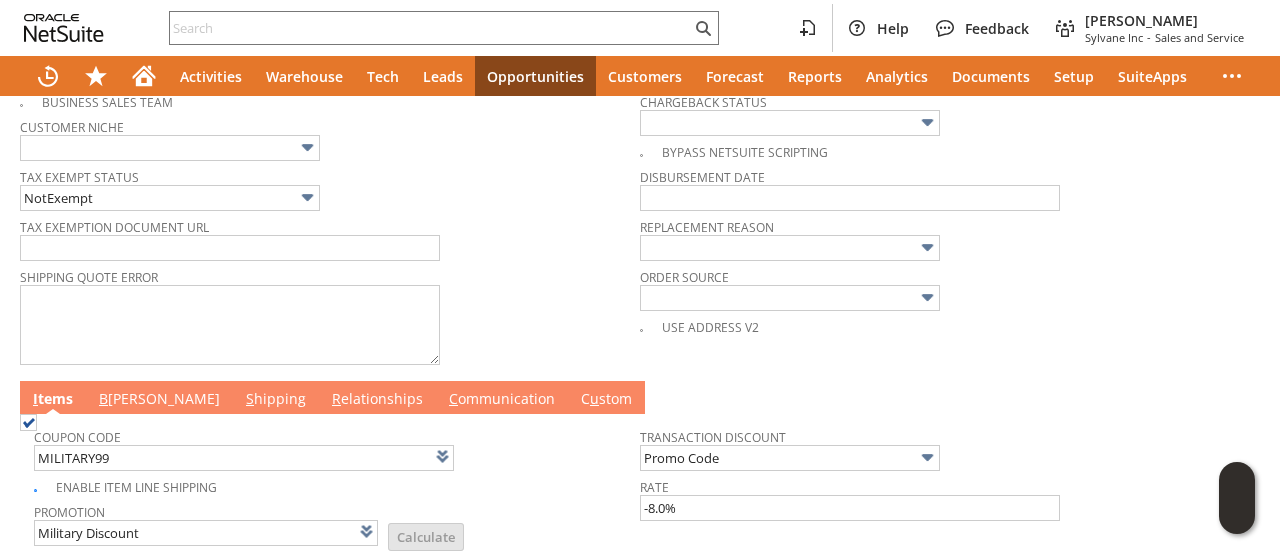 scroll, scrollTop: 800, scrollLeft: 0, axis: vertical 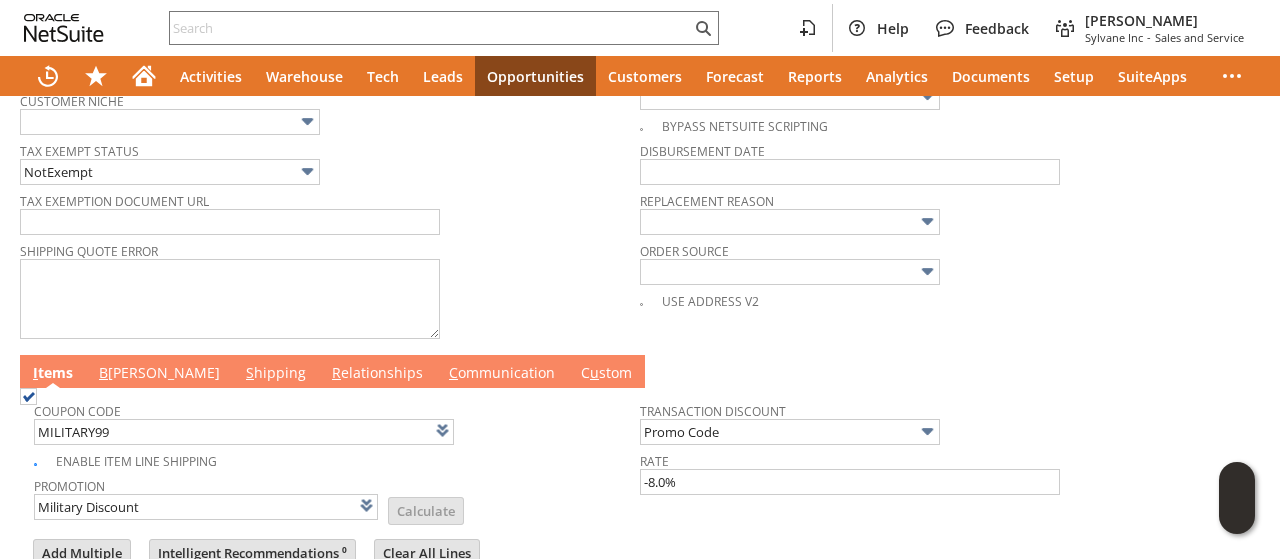 click on "B illing" at bounding box center [159, 374] 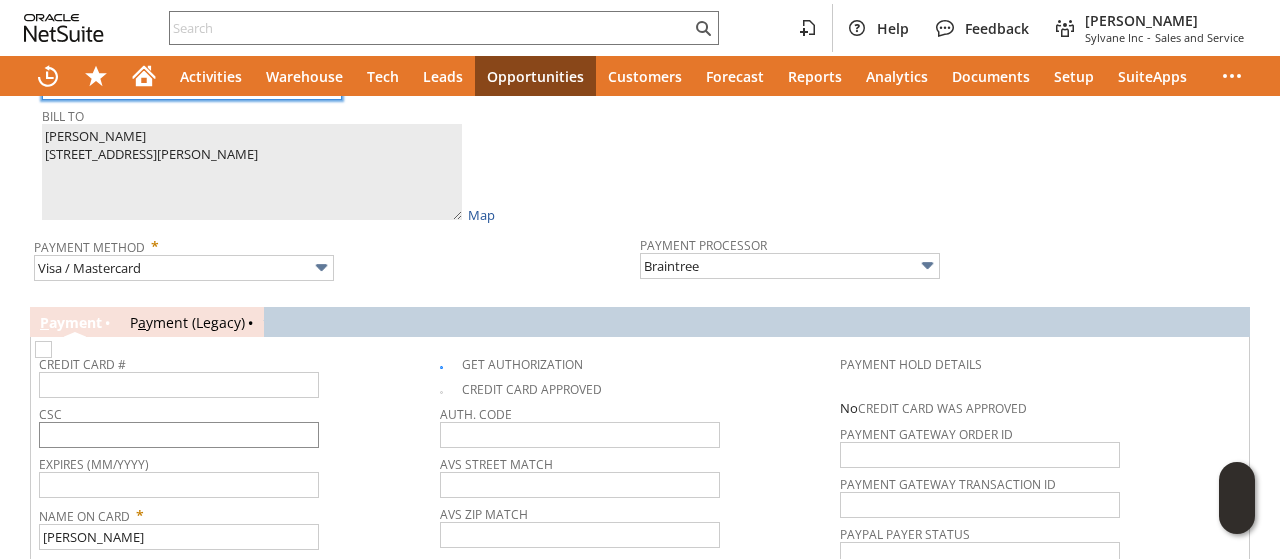 scroll, scrollTop: 1200, scrollLeft: 0, axis: vertical 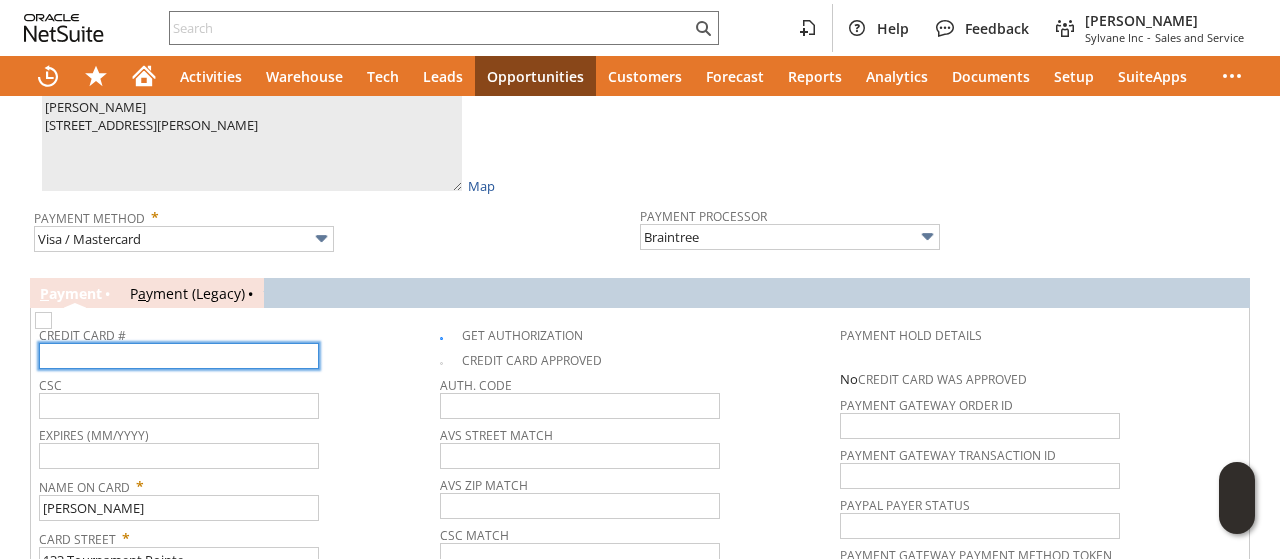 click at bounding box center [179, 356] 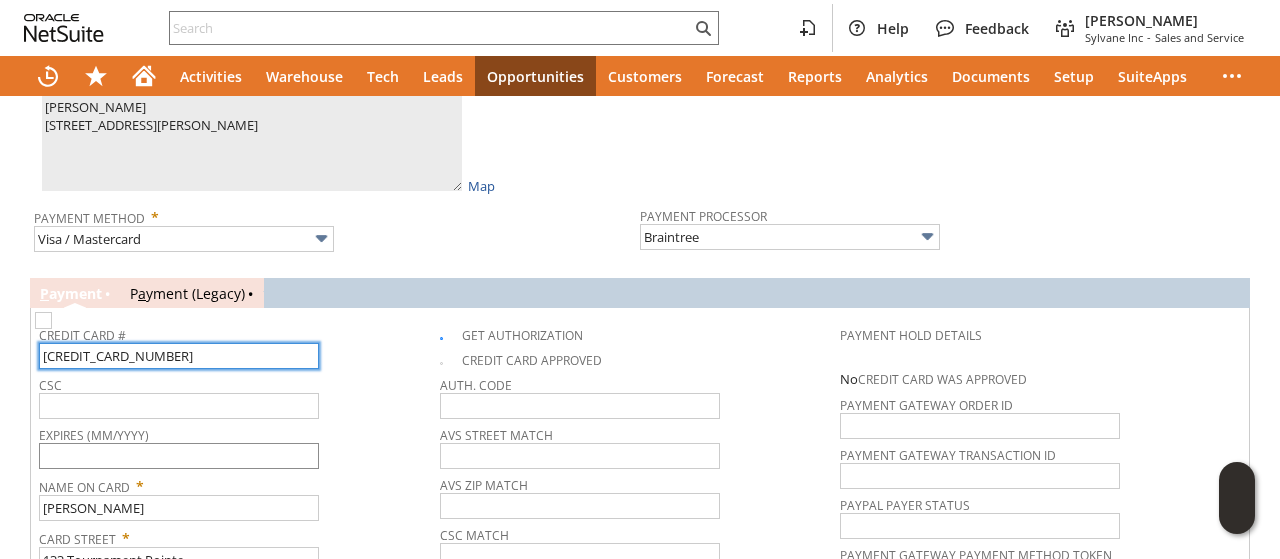 type on "4388540093134921" 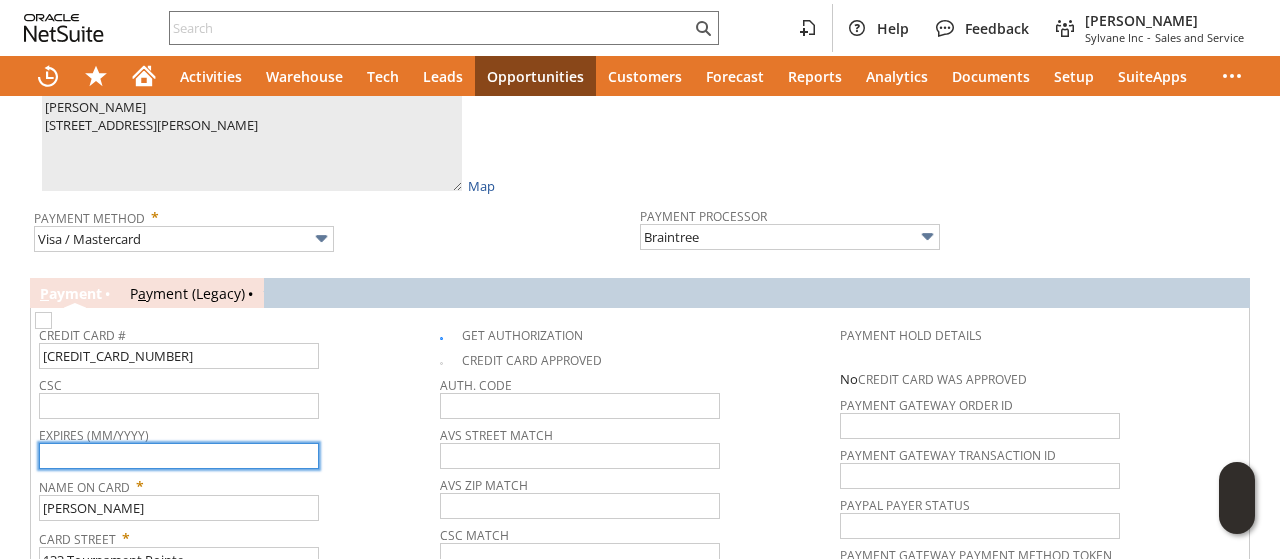 click at bounding box center [179, 456] 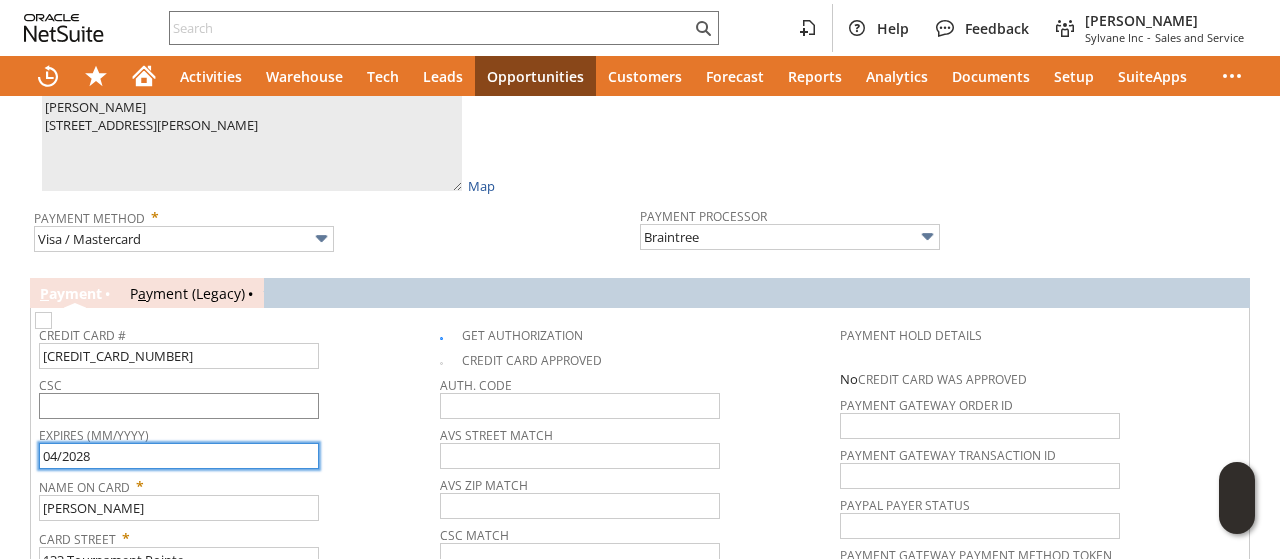 type on "04/2028" 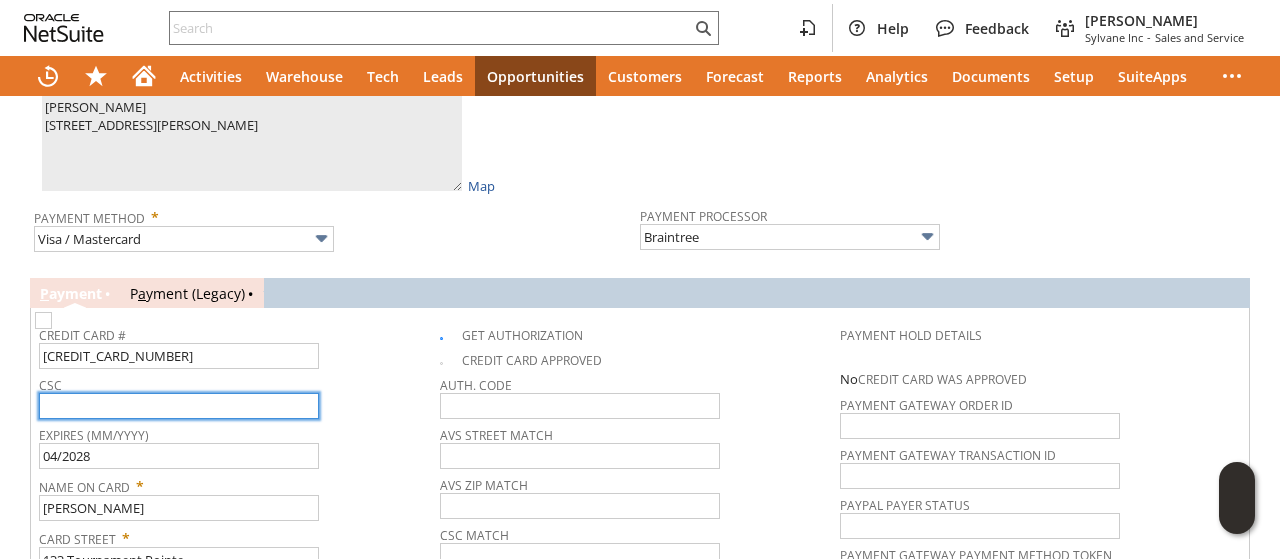 click at bounding box center (179, 406) 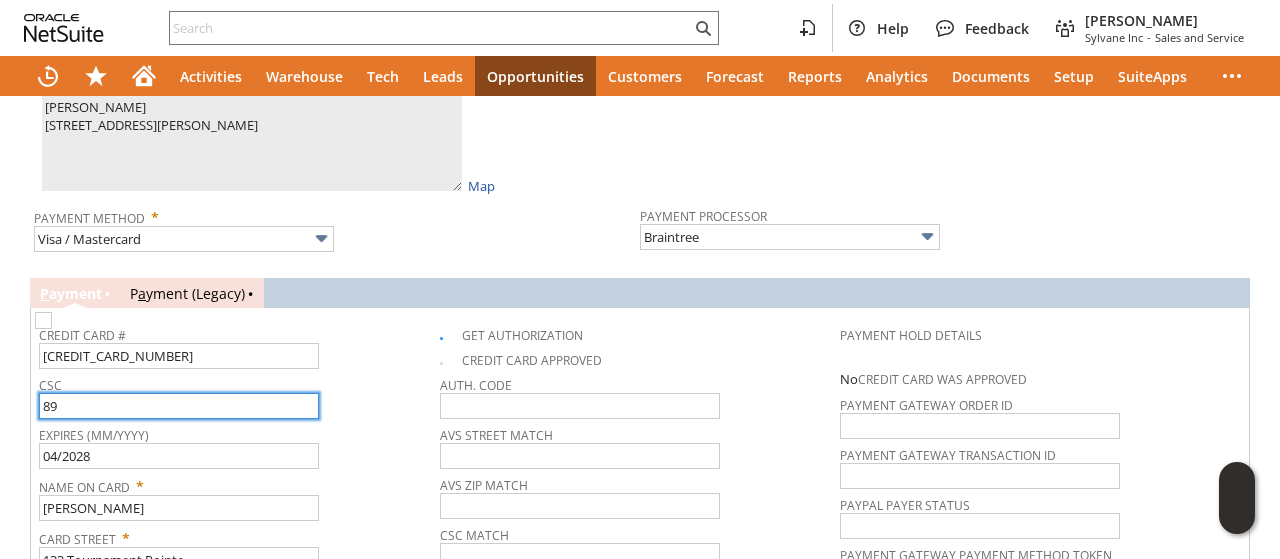 type on "895" 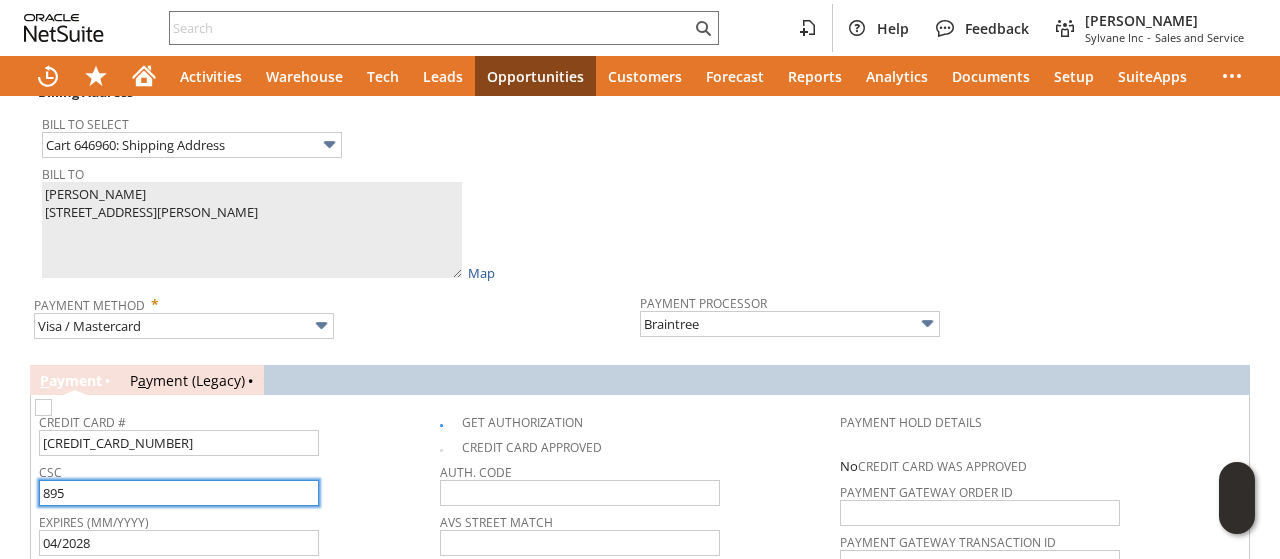 scroll, scrollTop: 1000, scrollLeft: 0, axis: vertical 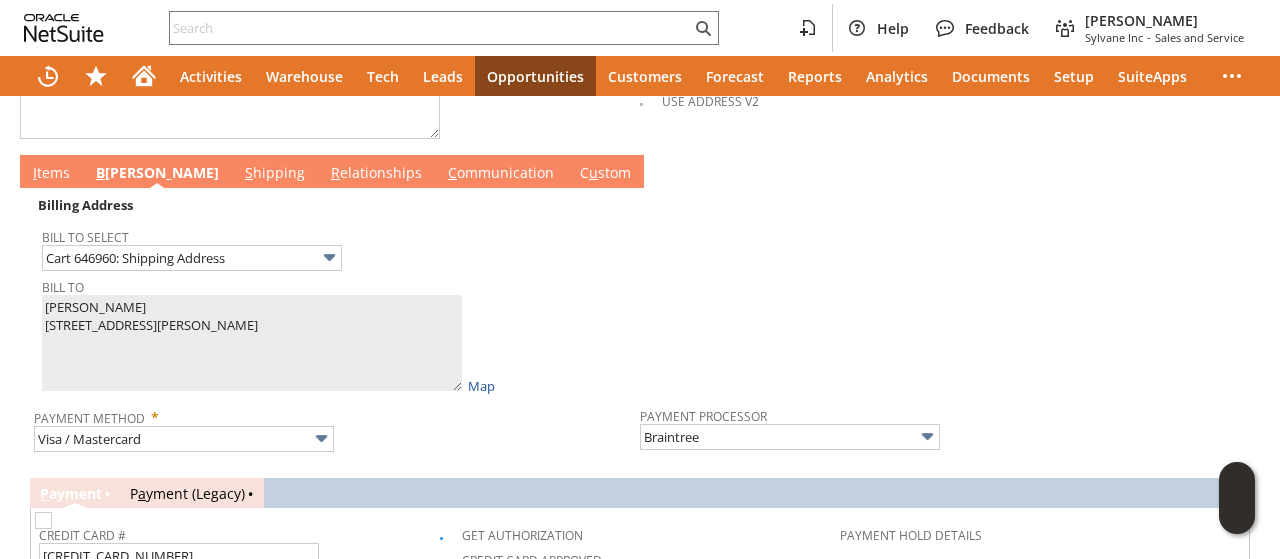 click on "I tems" at bounding box center [51, 174] 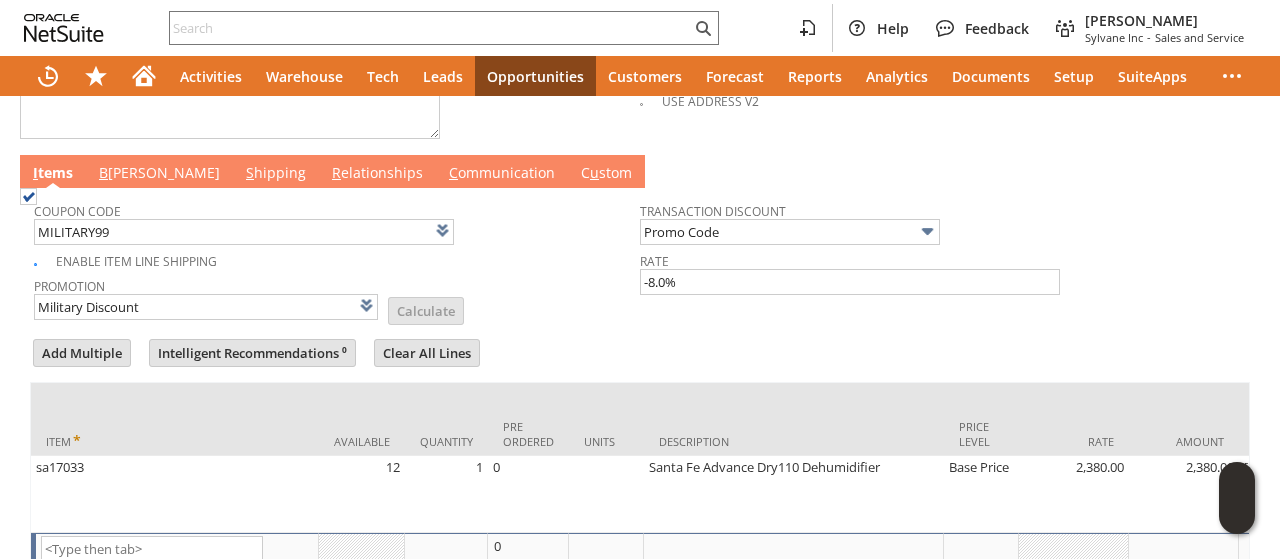 click on "C ommunication" at bounding box center [502, 174] 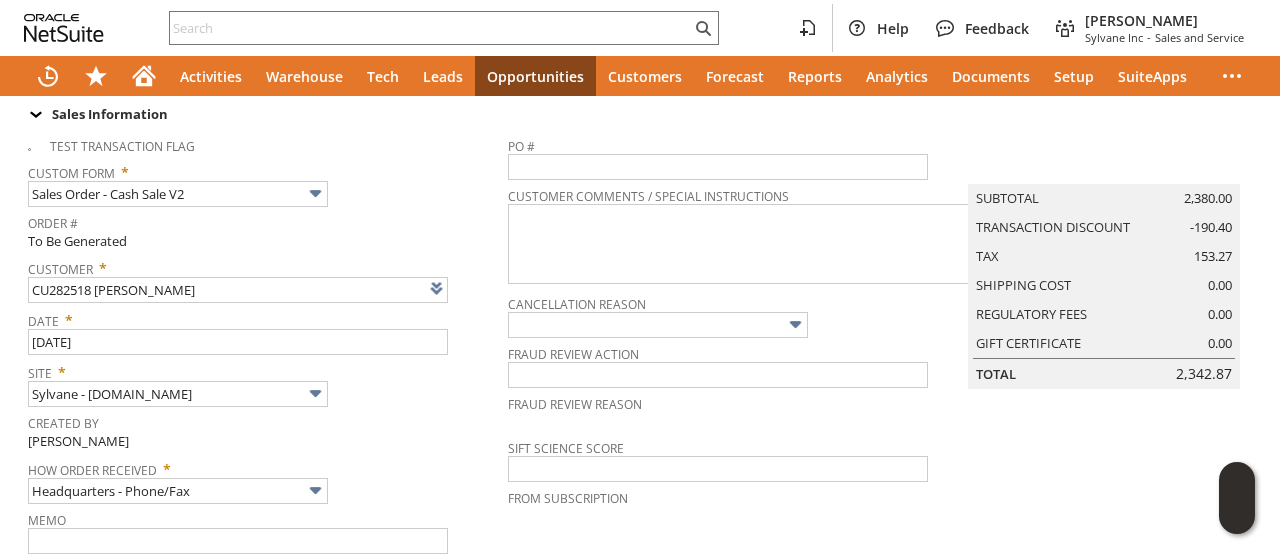 scroll, scrollTop: 0, scrollLeft: 0, axis: both 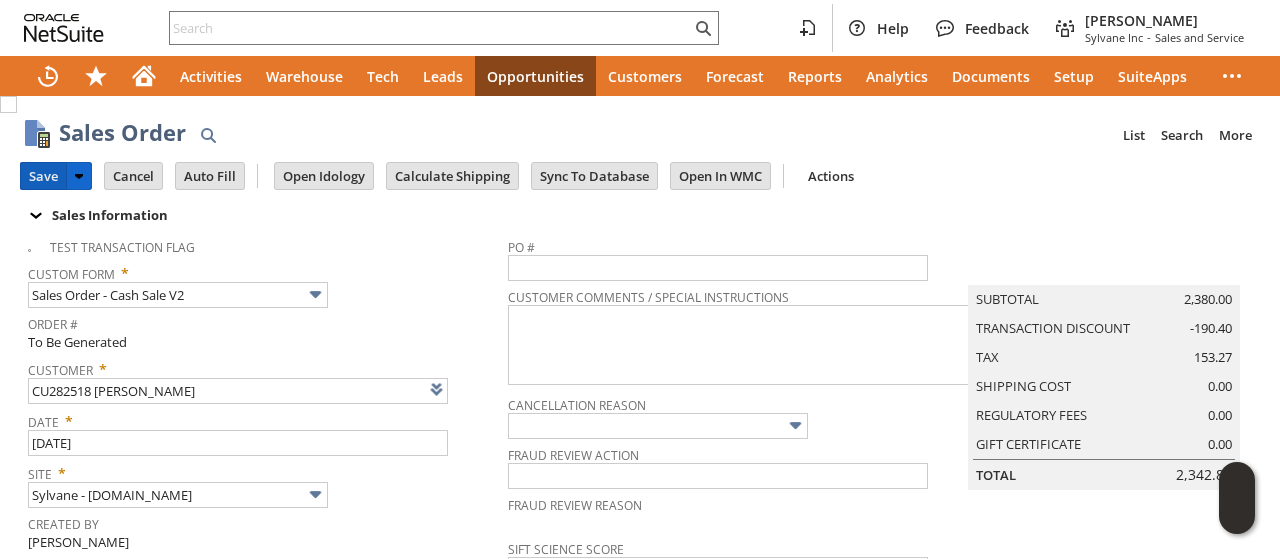click on "Save" at bounding box center [43, 176] 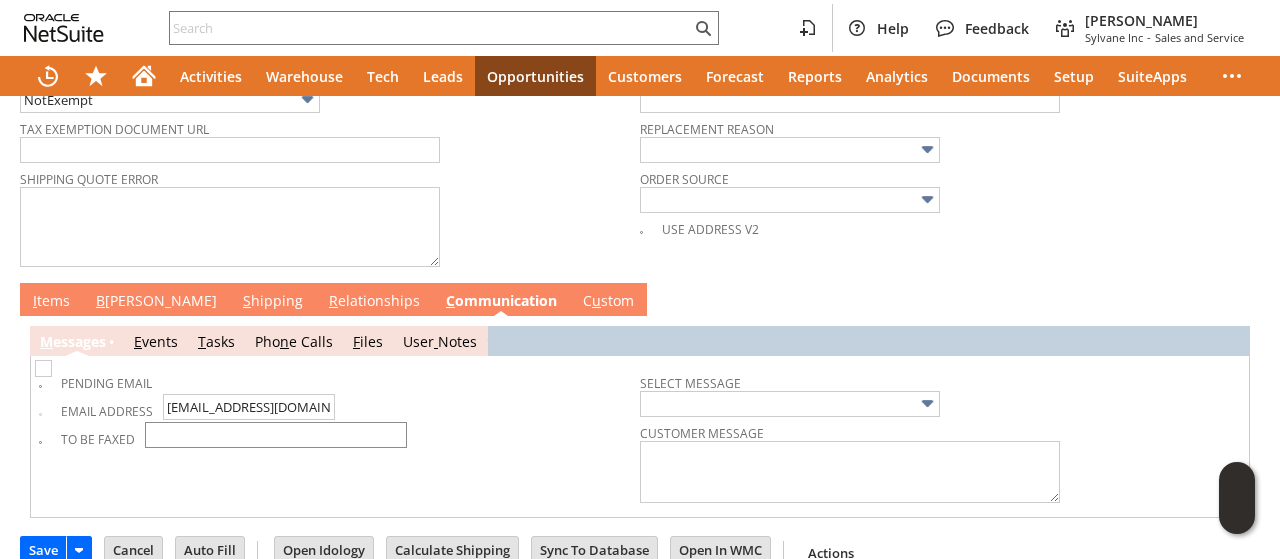 scroll, scrollTop: 888, scrollLeft: 0, axis: vertical 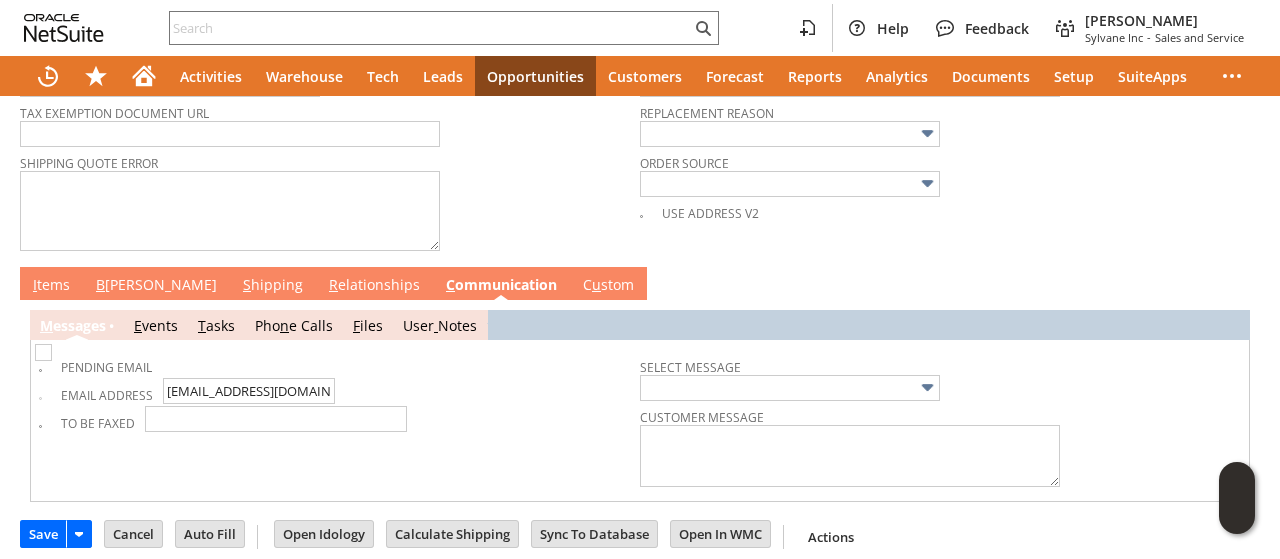 click on "I tems" at bounding box center (51, 286) 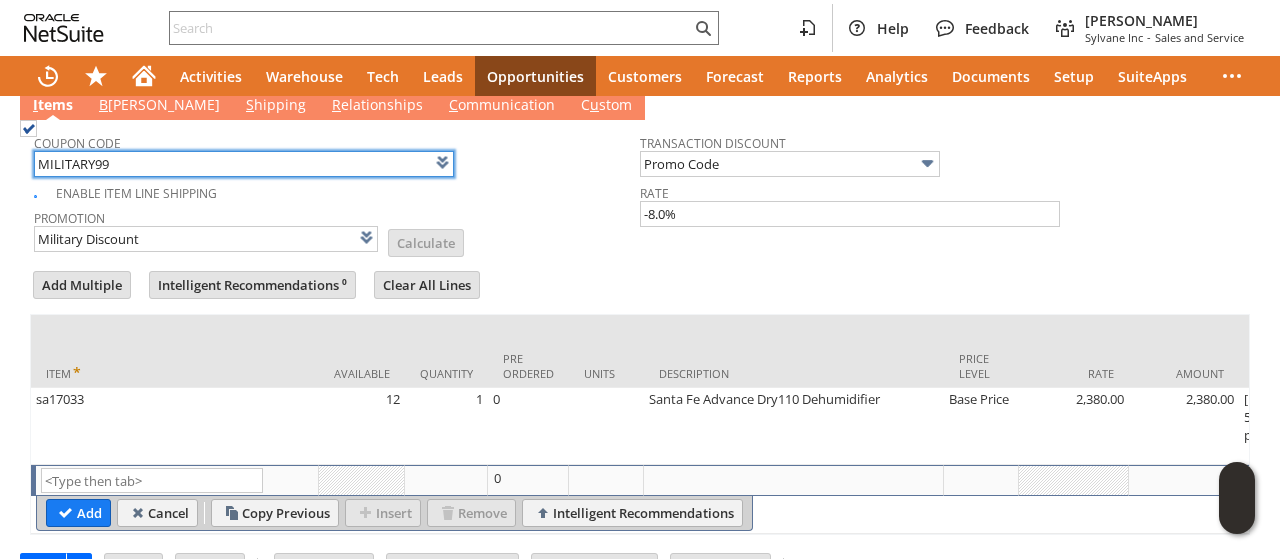 scroll, scrollTop: 1114, scrollLeft: 0, axis: vertical 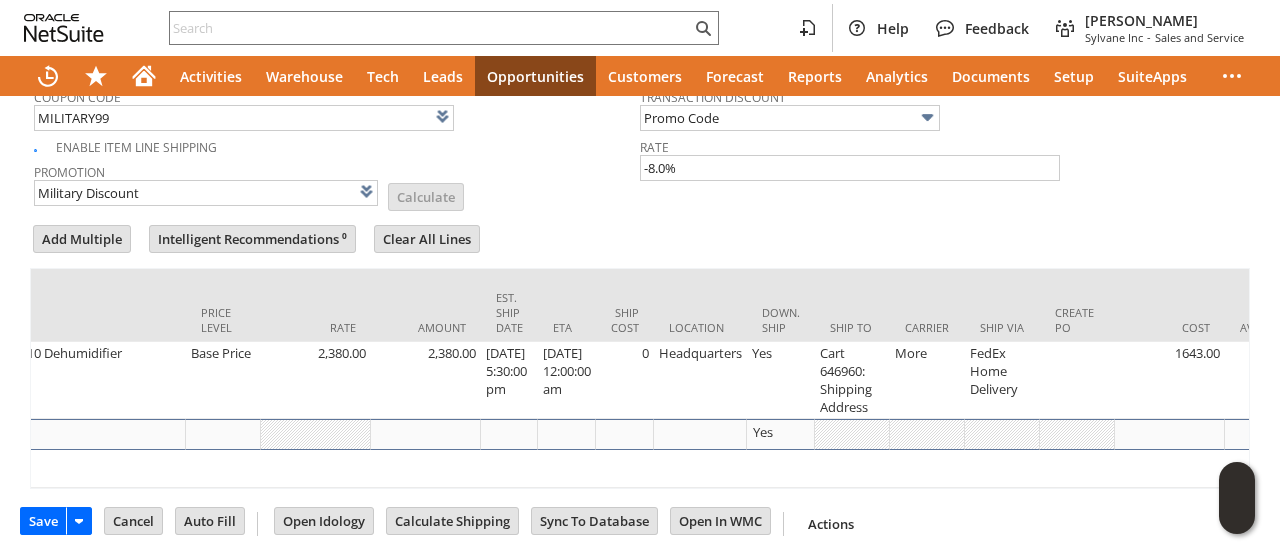 click on "Save
Save
Cancel
Auto Fill
Open Idology
Calculate Shipping
Go To Register" at bounding box center [640, 515] 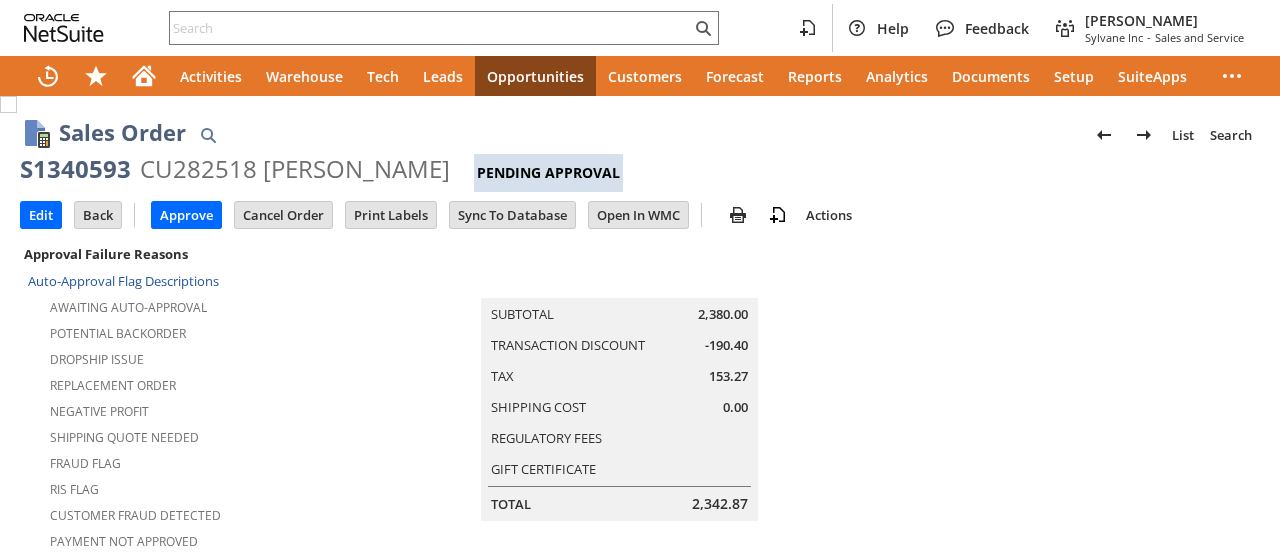 scroll, scrollTop: 0, scrollLeft: 0, axis: both 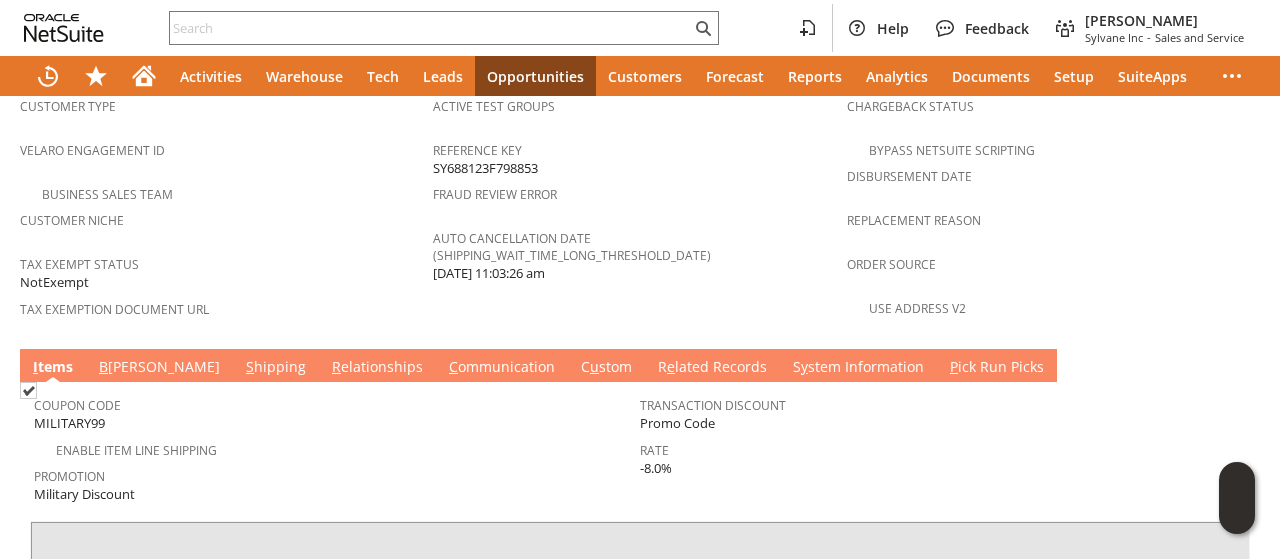 click on "Shipping Quote Error
Active Test Groups
Reference Key
SY688123F798853
Fraud Review Error
Auto Cancellation Date (shipping_wait_time_long_threshold_date)
[DATE] 11:03:26 am" at bounding box center (639, 191) 